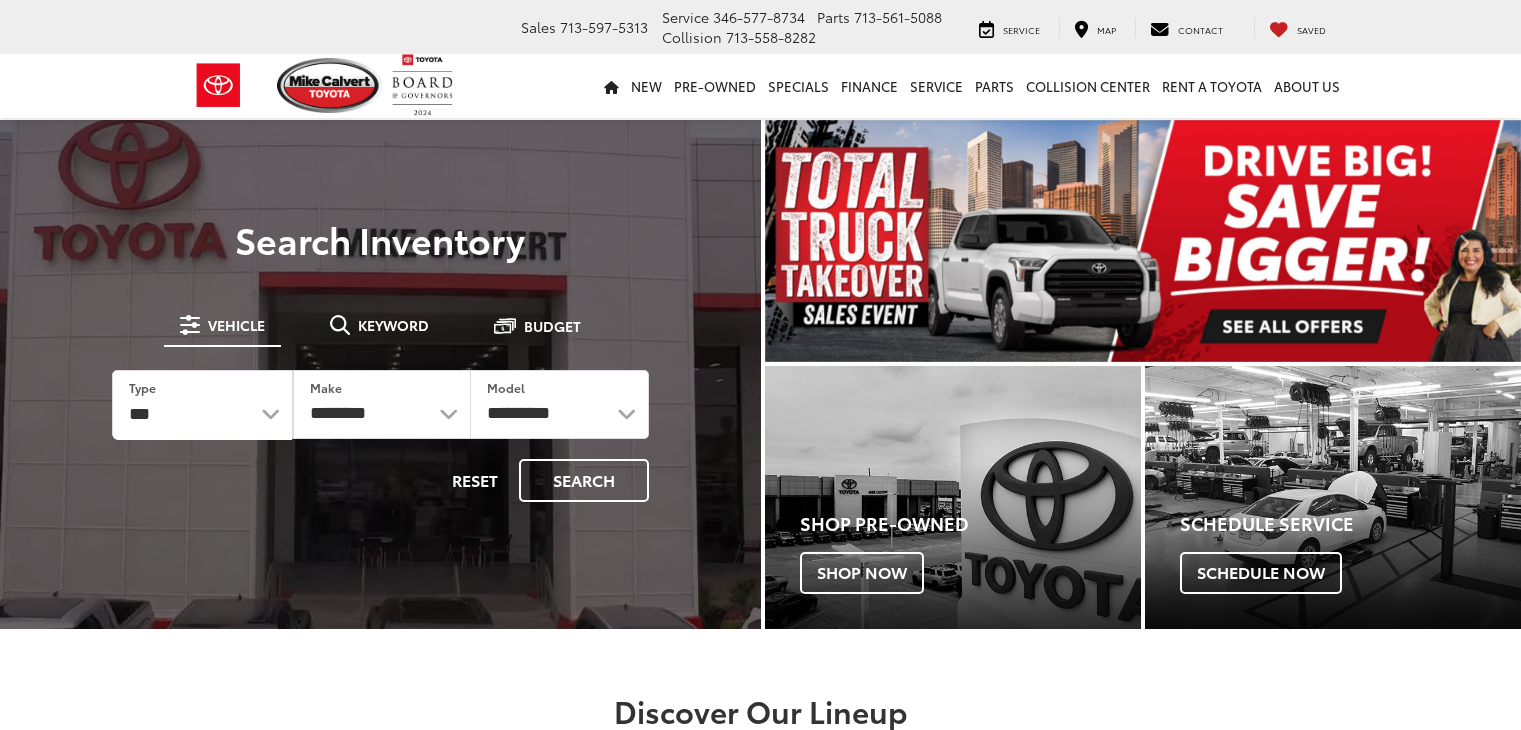 scroll, scrollTop: 0, scrollLeft: 0, axis: both 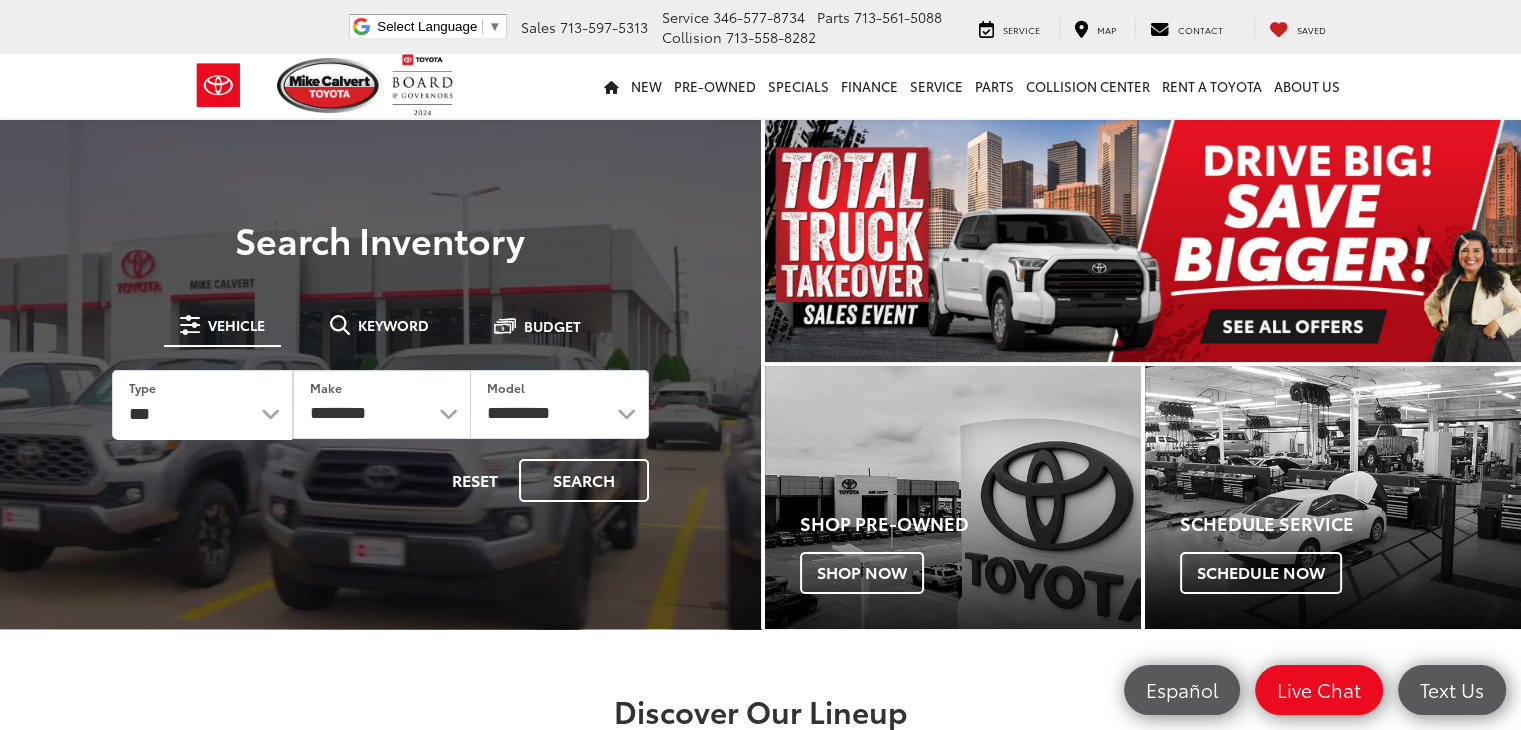 click on "***
***
****
*********" at bounding box center [202, 405] 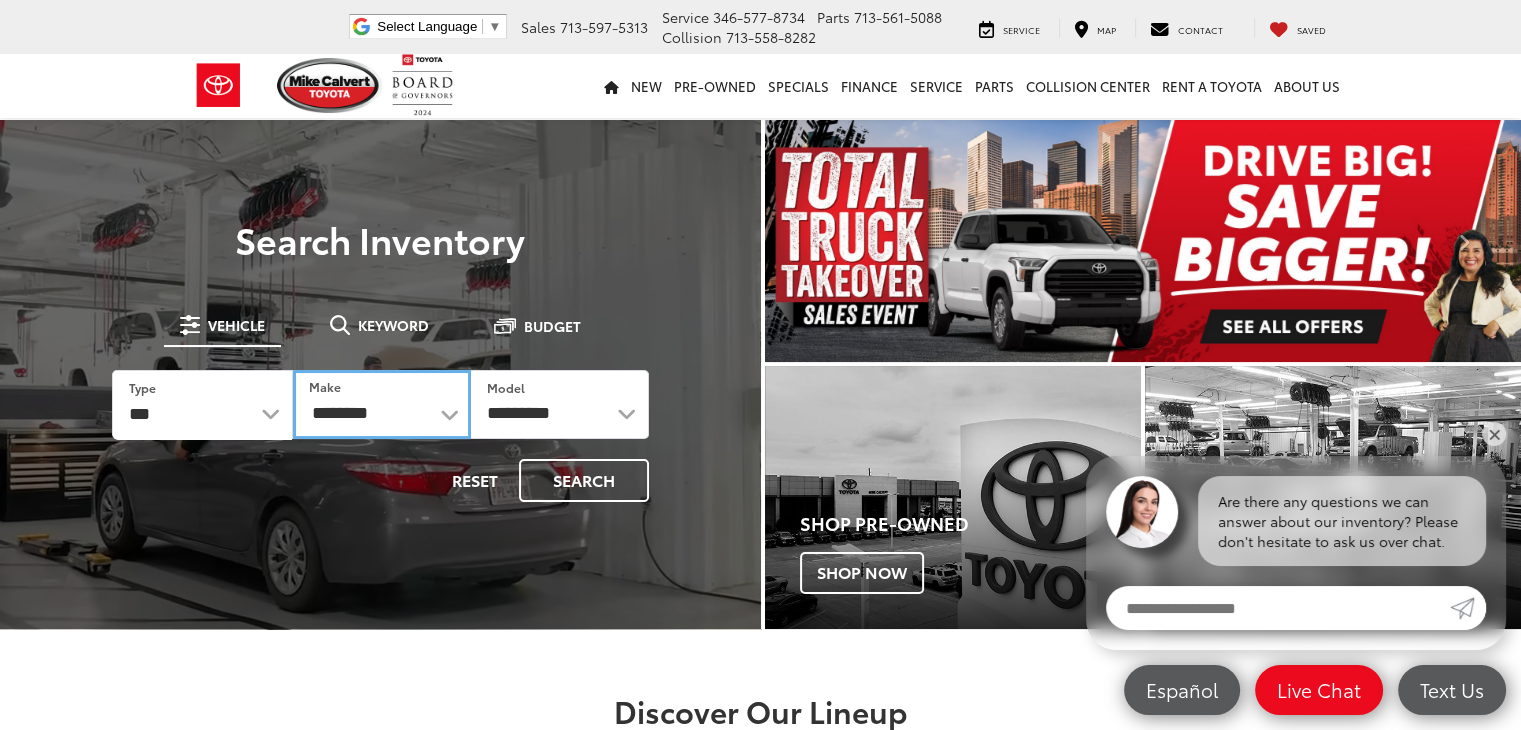 click on "**********" at bounding box center [382, 404] 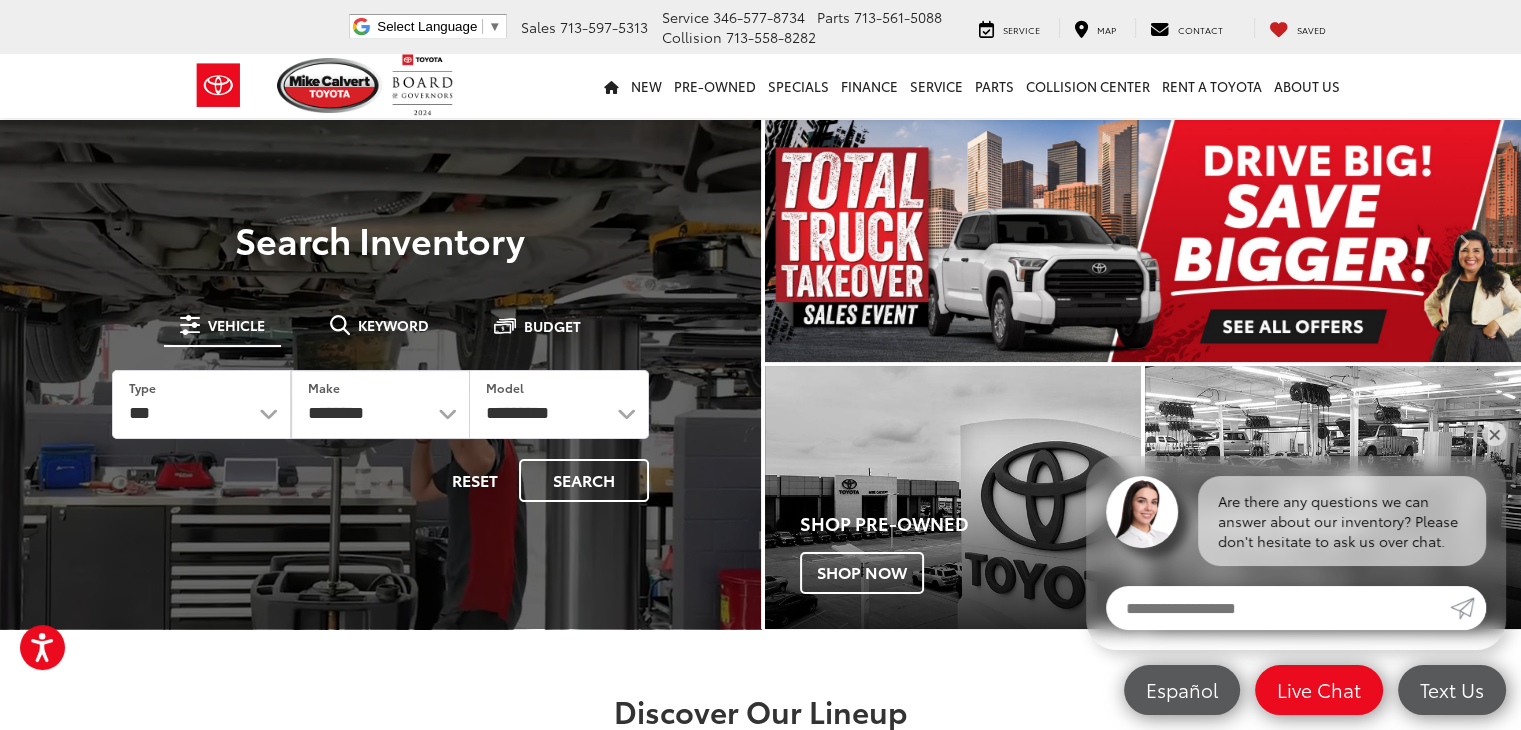 scroll, scrollTop: 0, scrollLeft: 0, axis: both 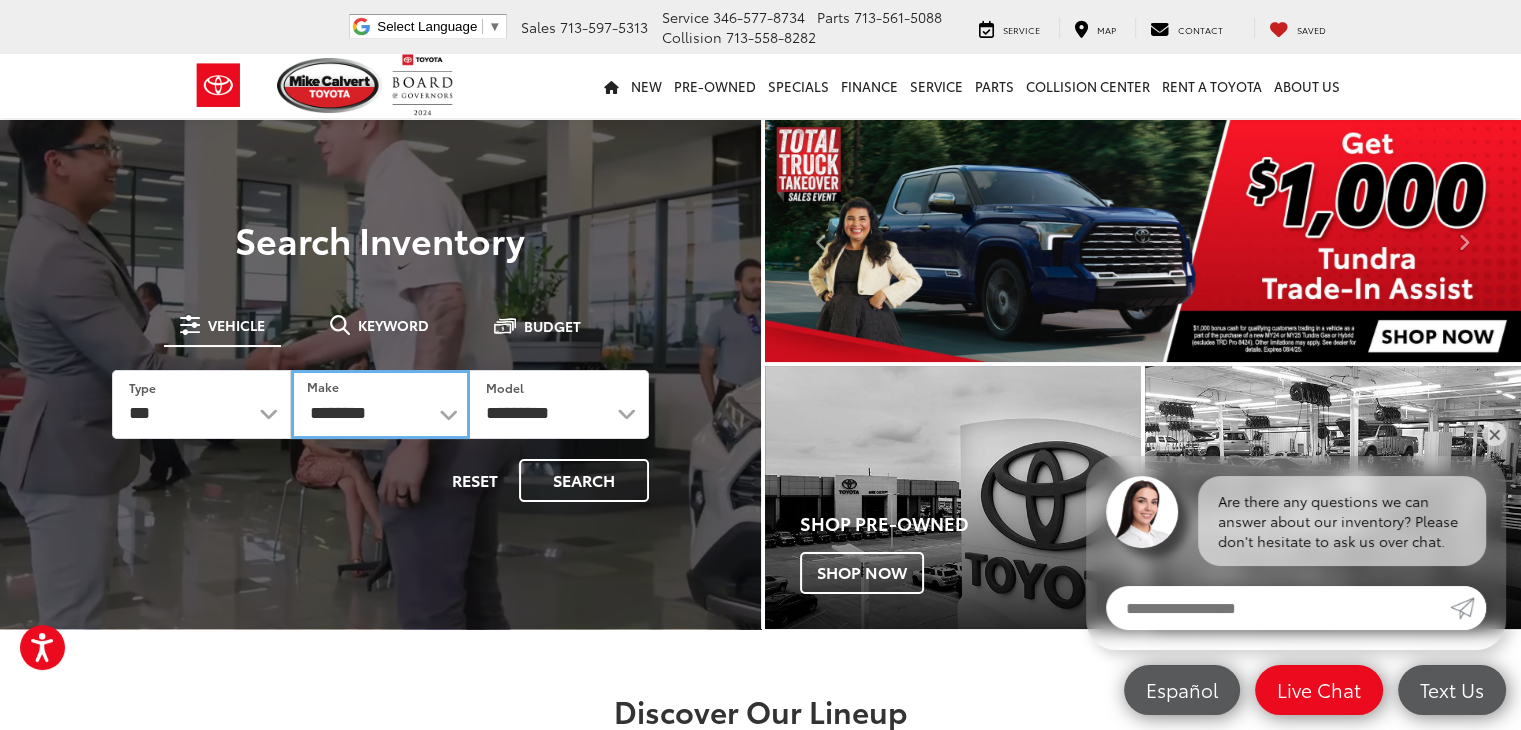 click on "**********" at bounding box center [380, 404] 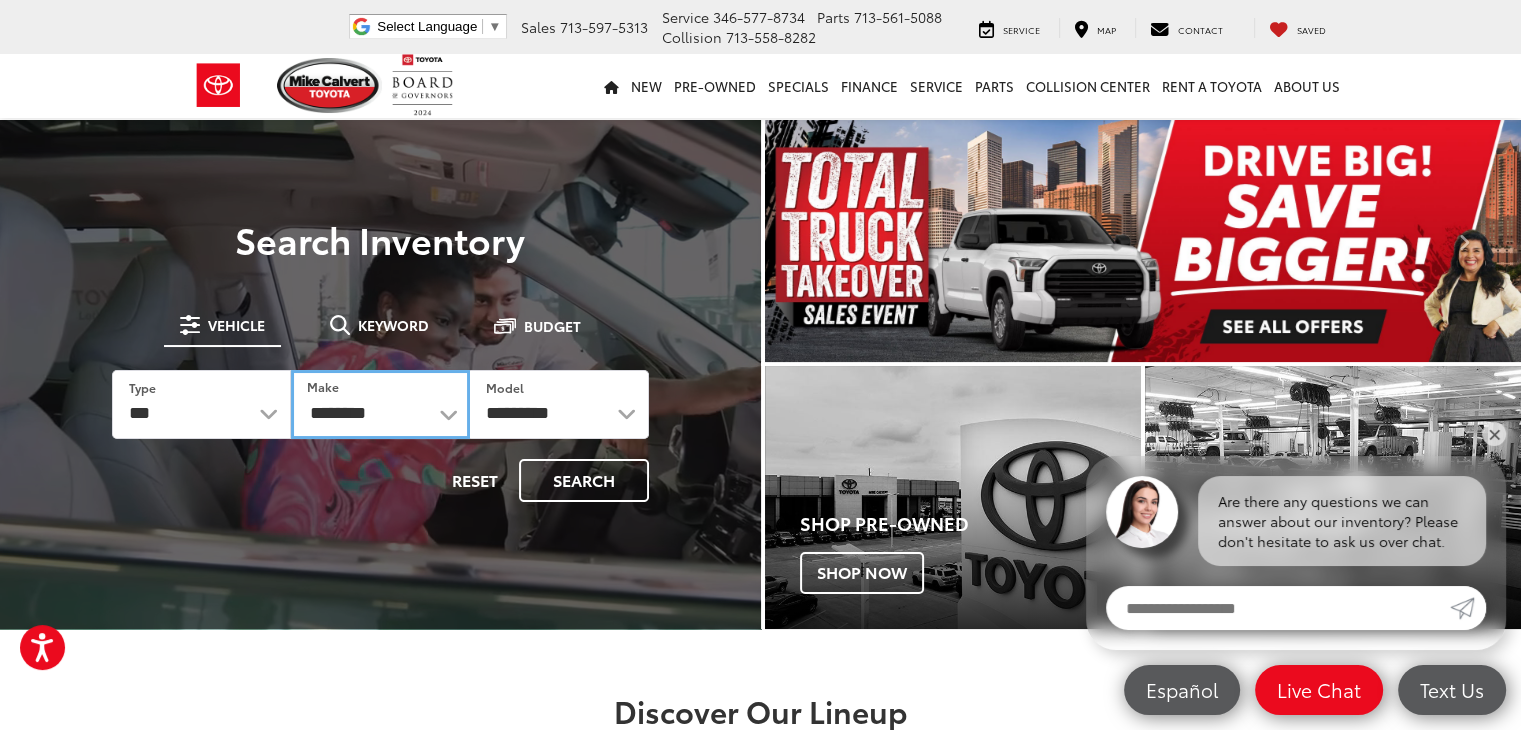 select on "******" 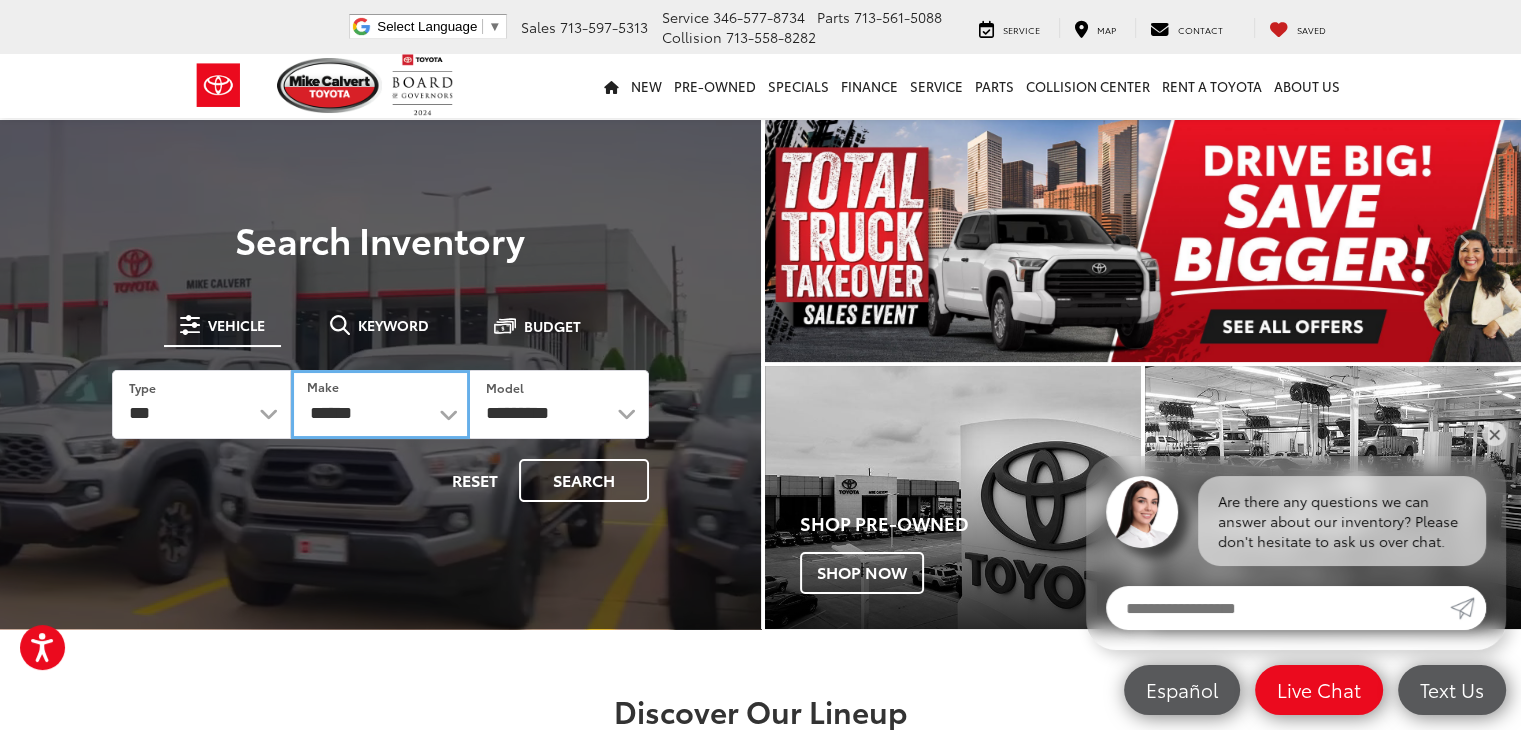 click on "**********" at bounding box center (380, 404) 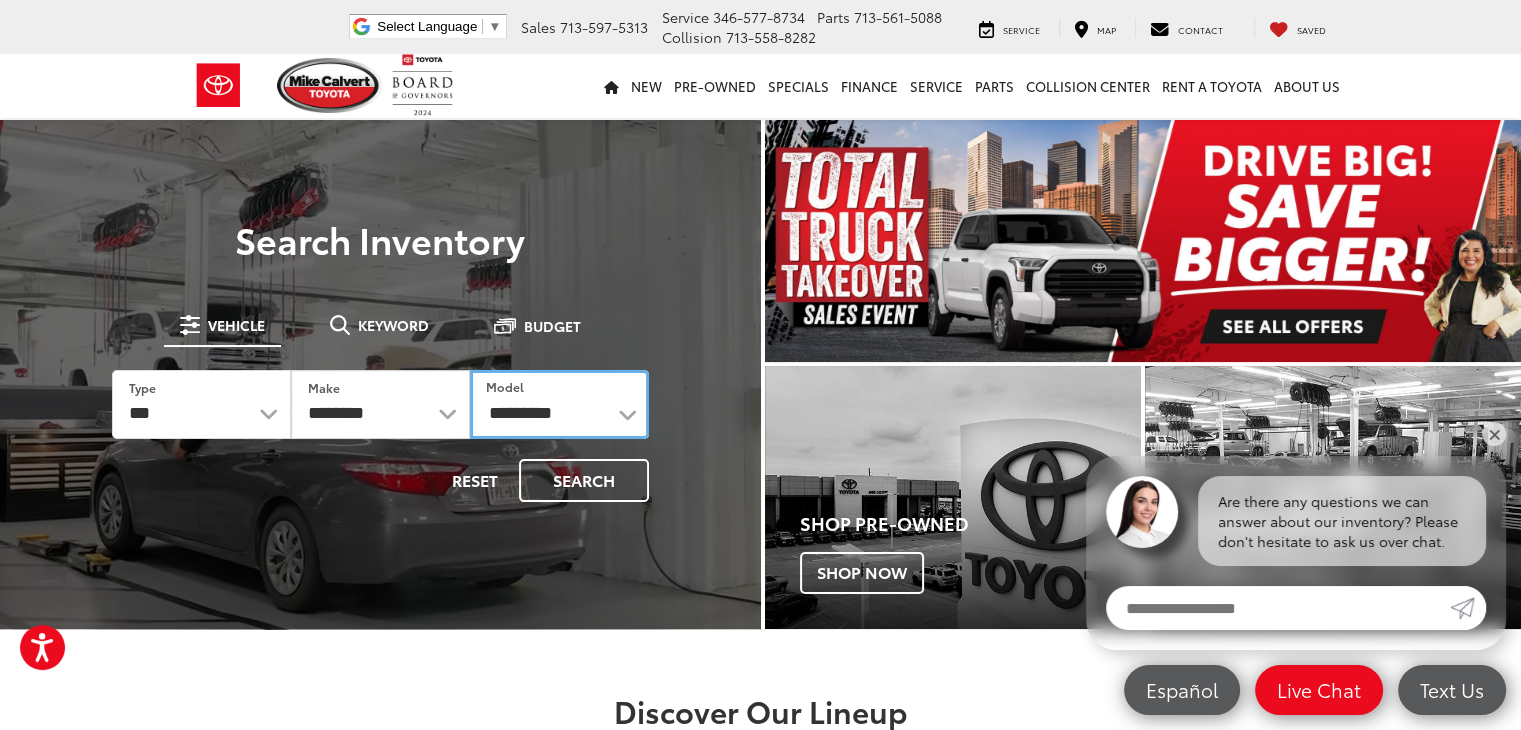 click on "**********" at bounding box center (559, 404) 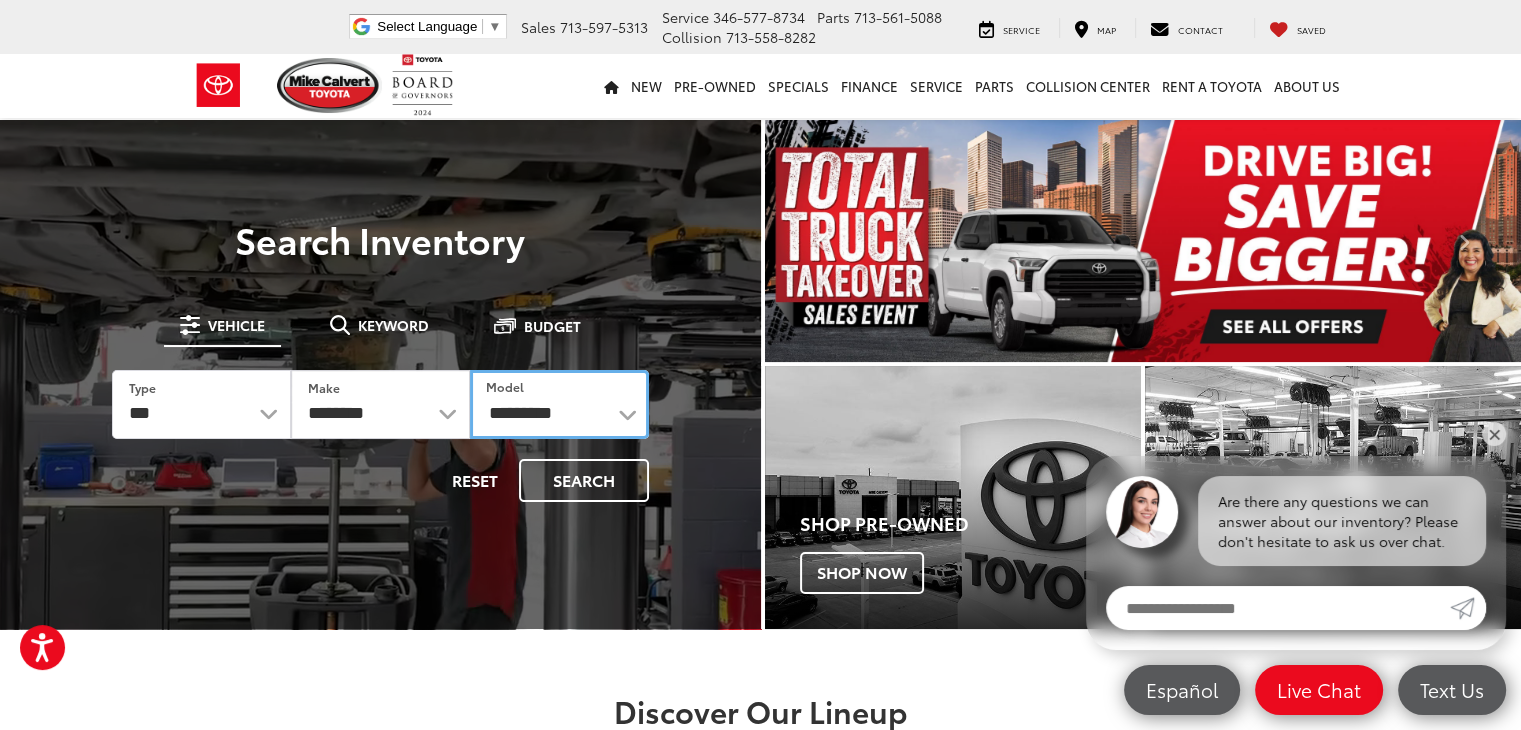 select on "******" 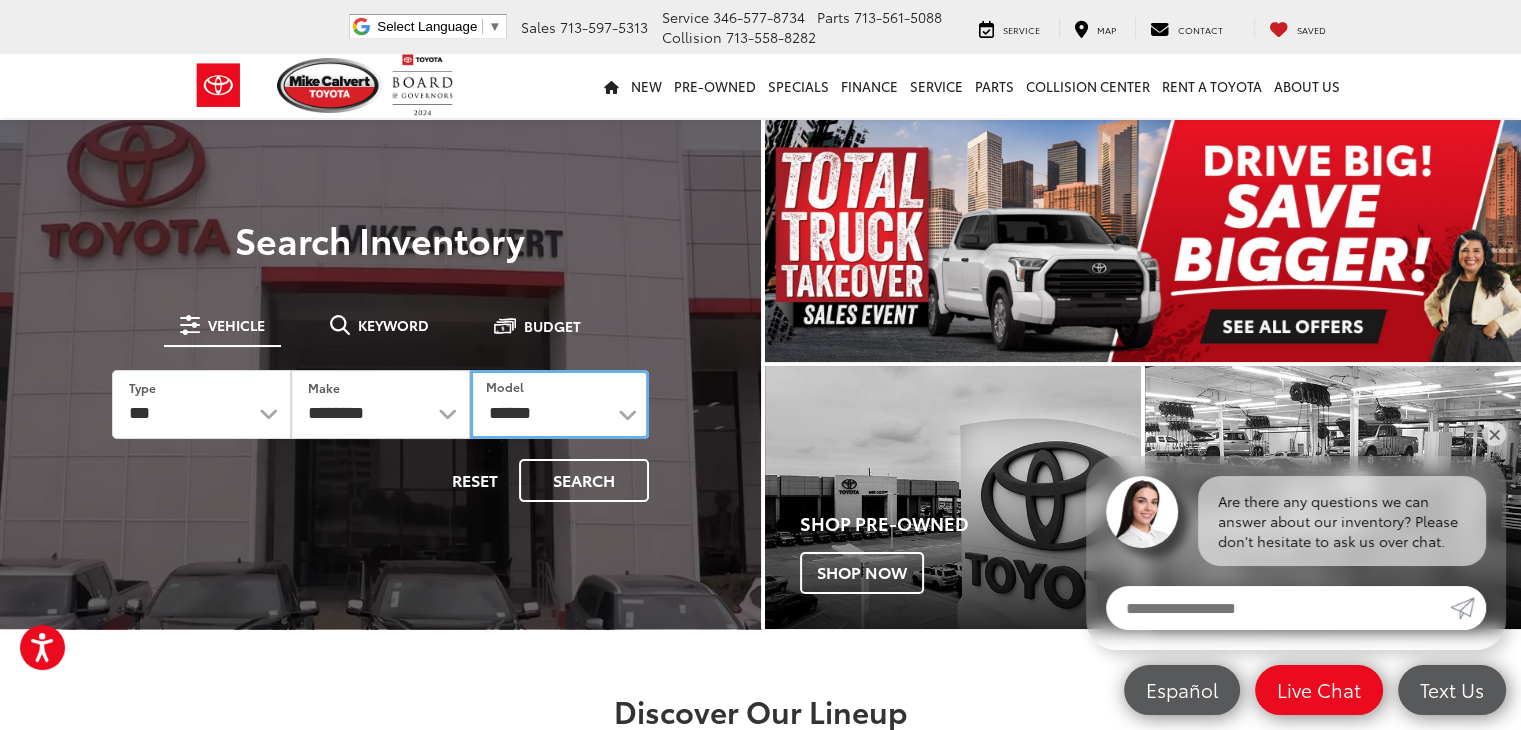 click on "**********" at bounding box center (559, 404) 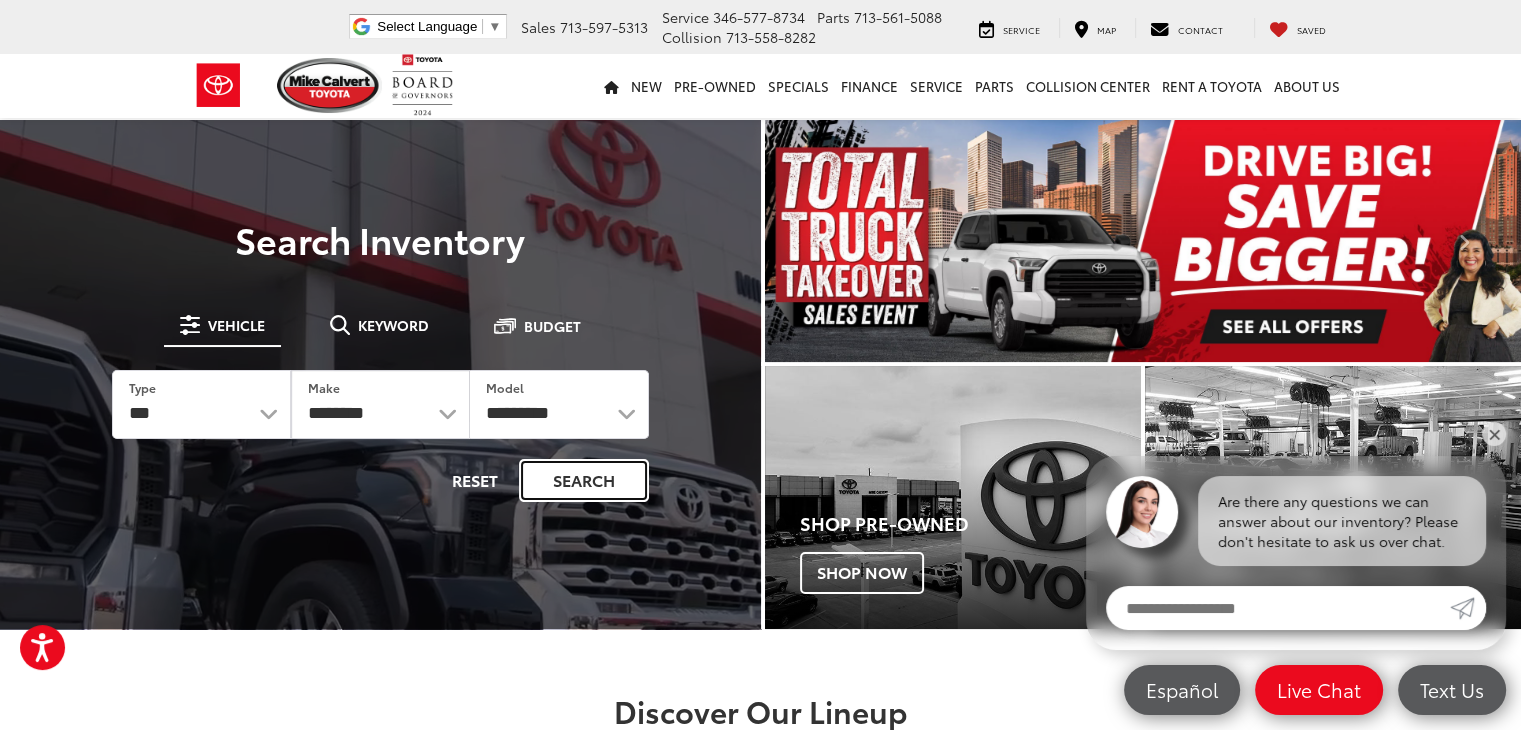 click on "Search" at bounding box center [584, 480] 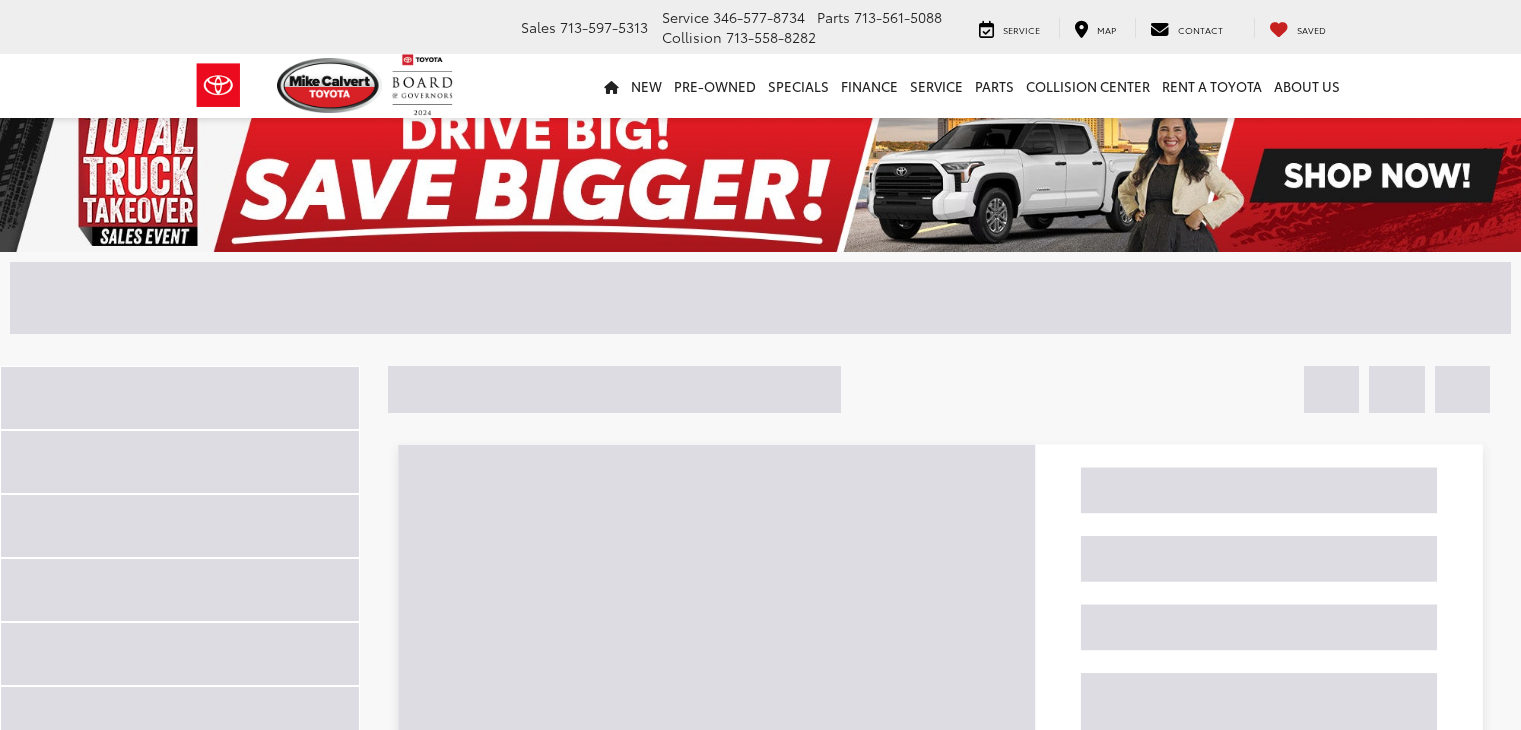 scroll, scrollTop: 0, scrollLeft: 0, axis: both 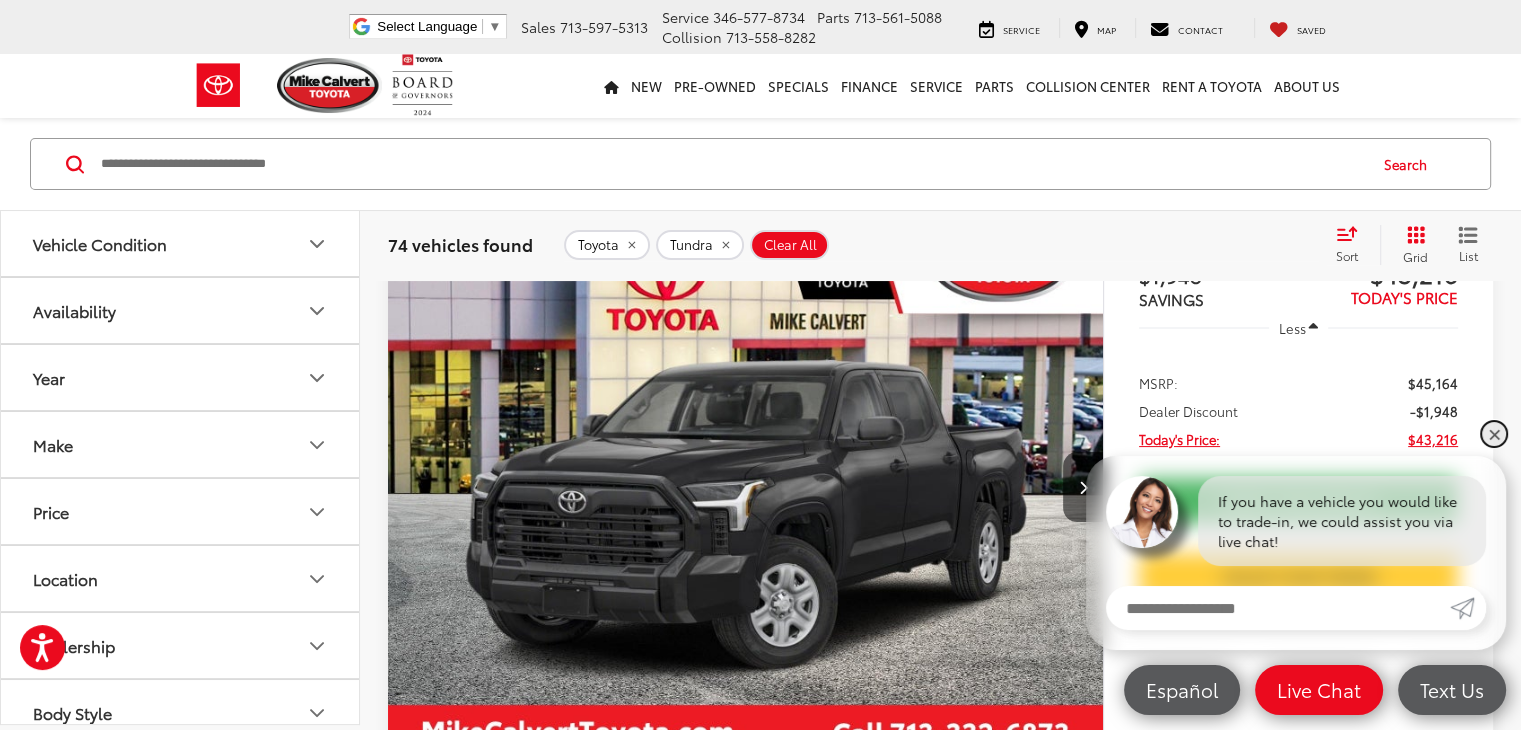click on "✕" at bounding box center (1494, 434) 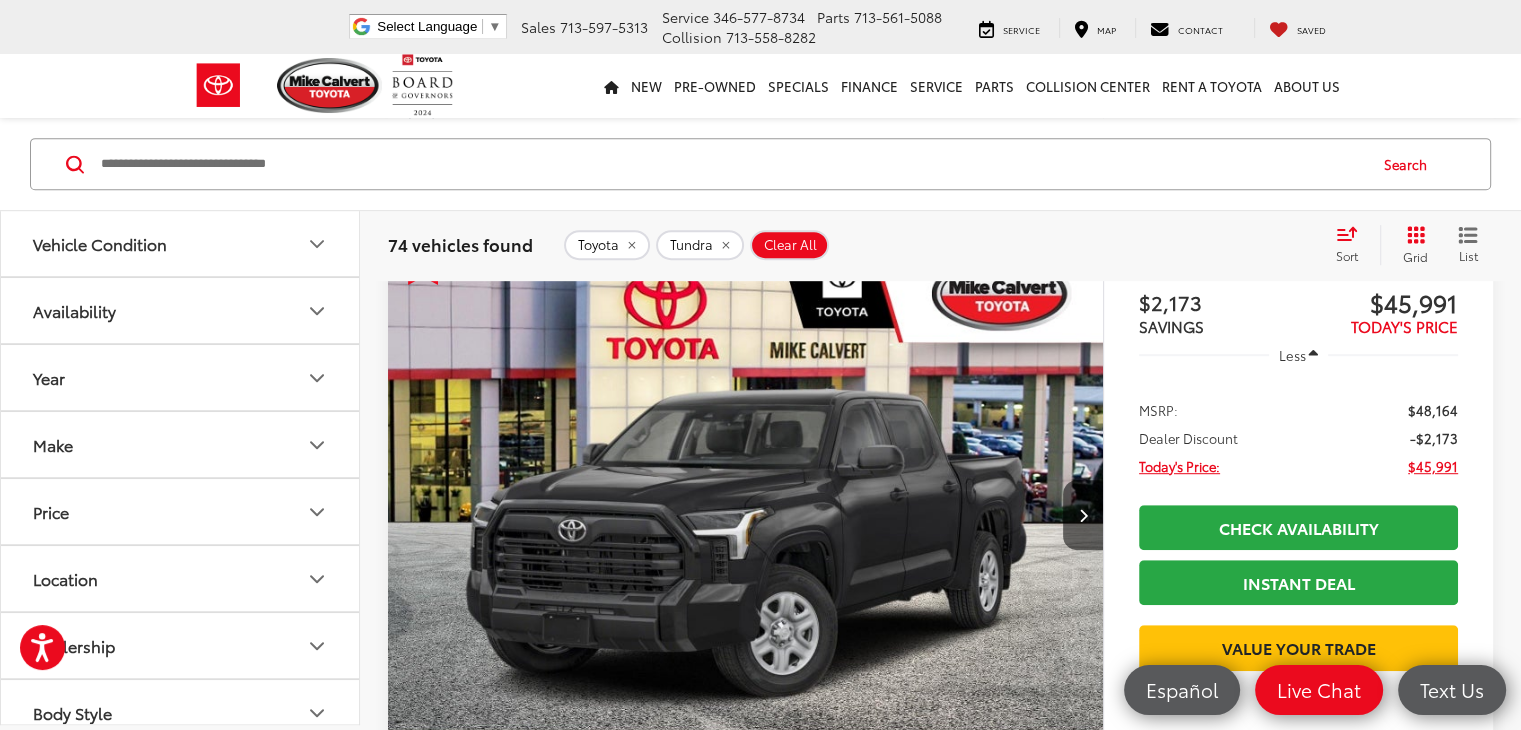 scroll, scrollTop: 800, scrollLeft: 0, axis: vertical 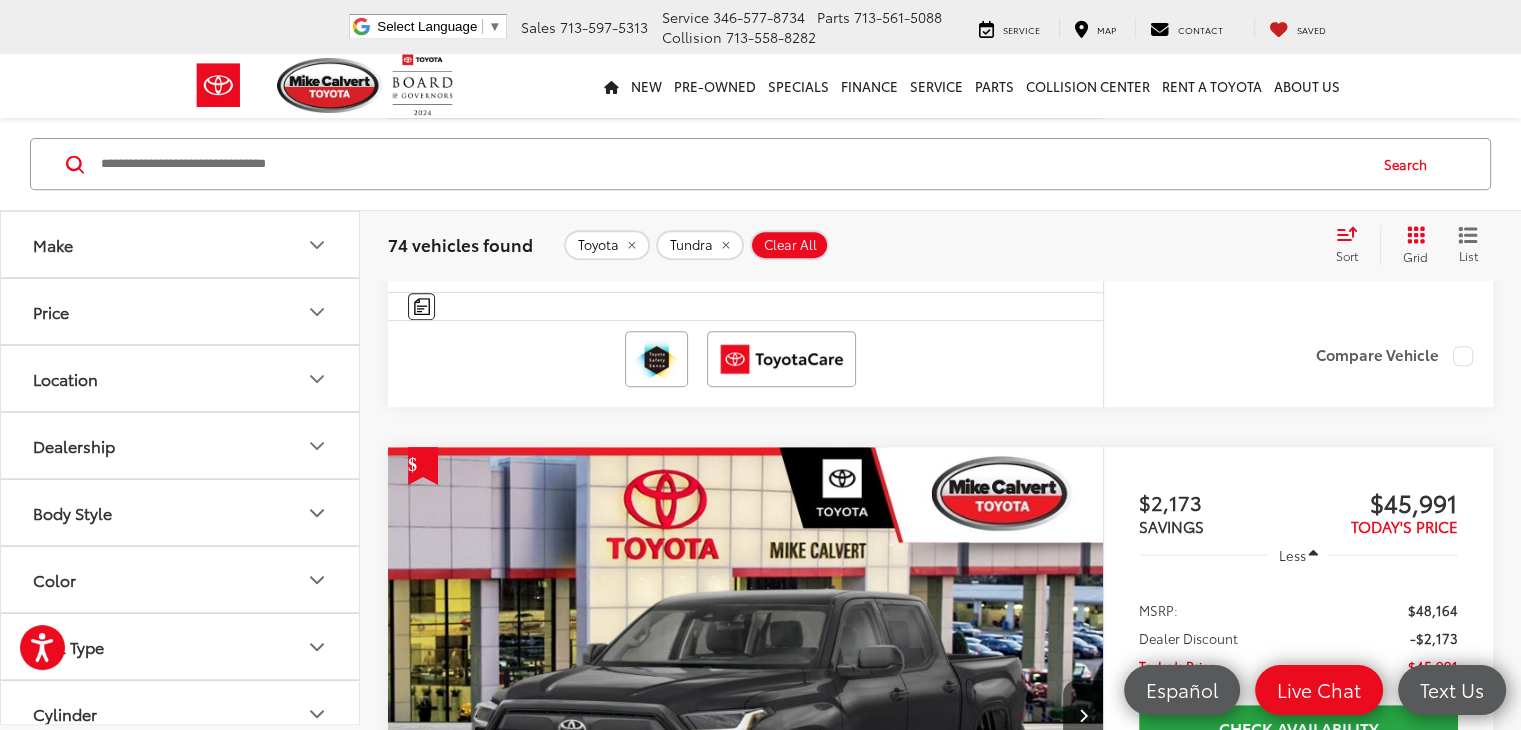 click on "Dealership" at bounding box center [181, 445] 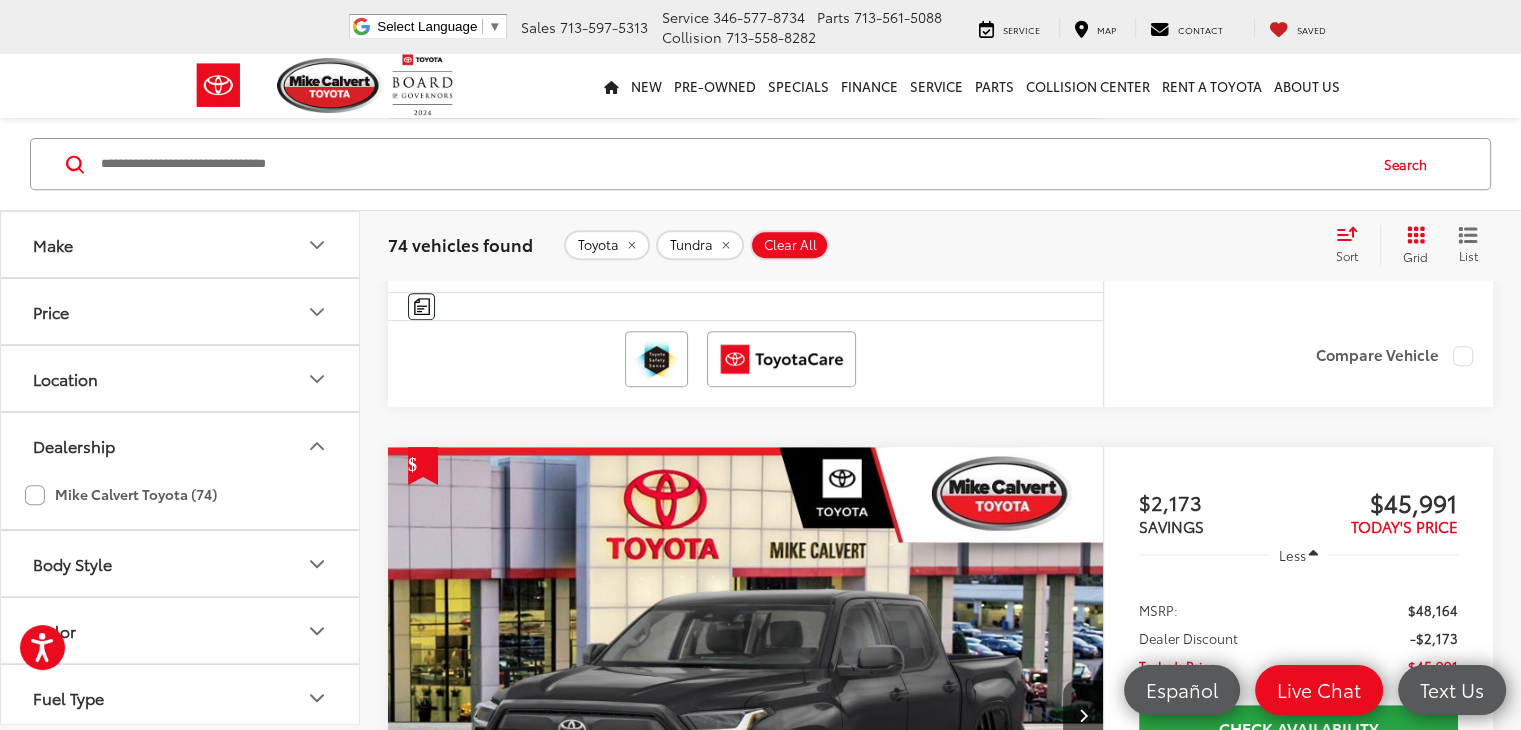 click on "Mike Calvert Toyota (74)" 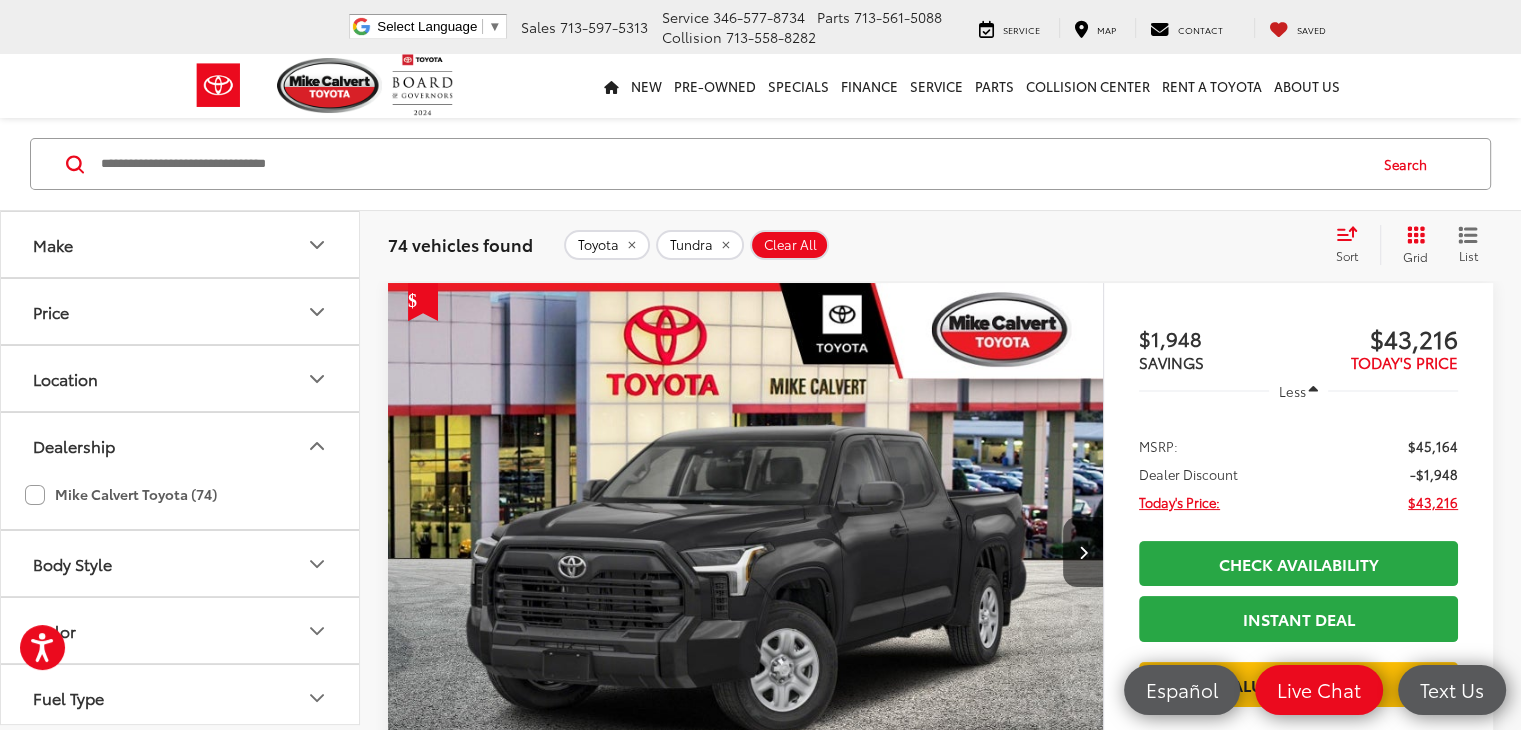 scroll, scrollTop: 134, scrollLeft: 0, axis: vertical 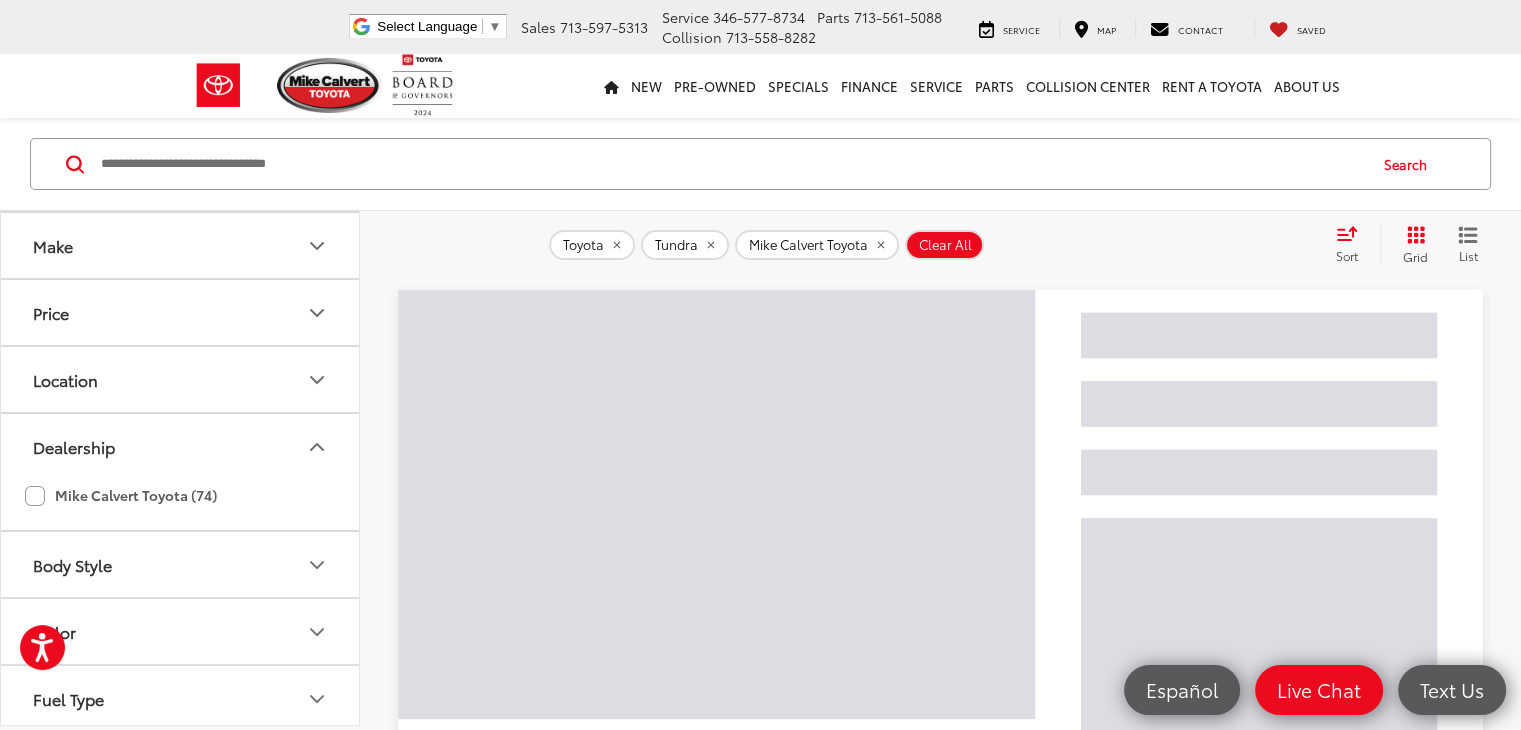 click on "Dealership" at bounding box center [181, 446] 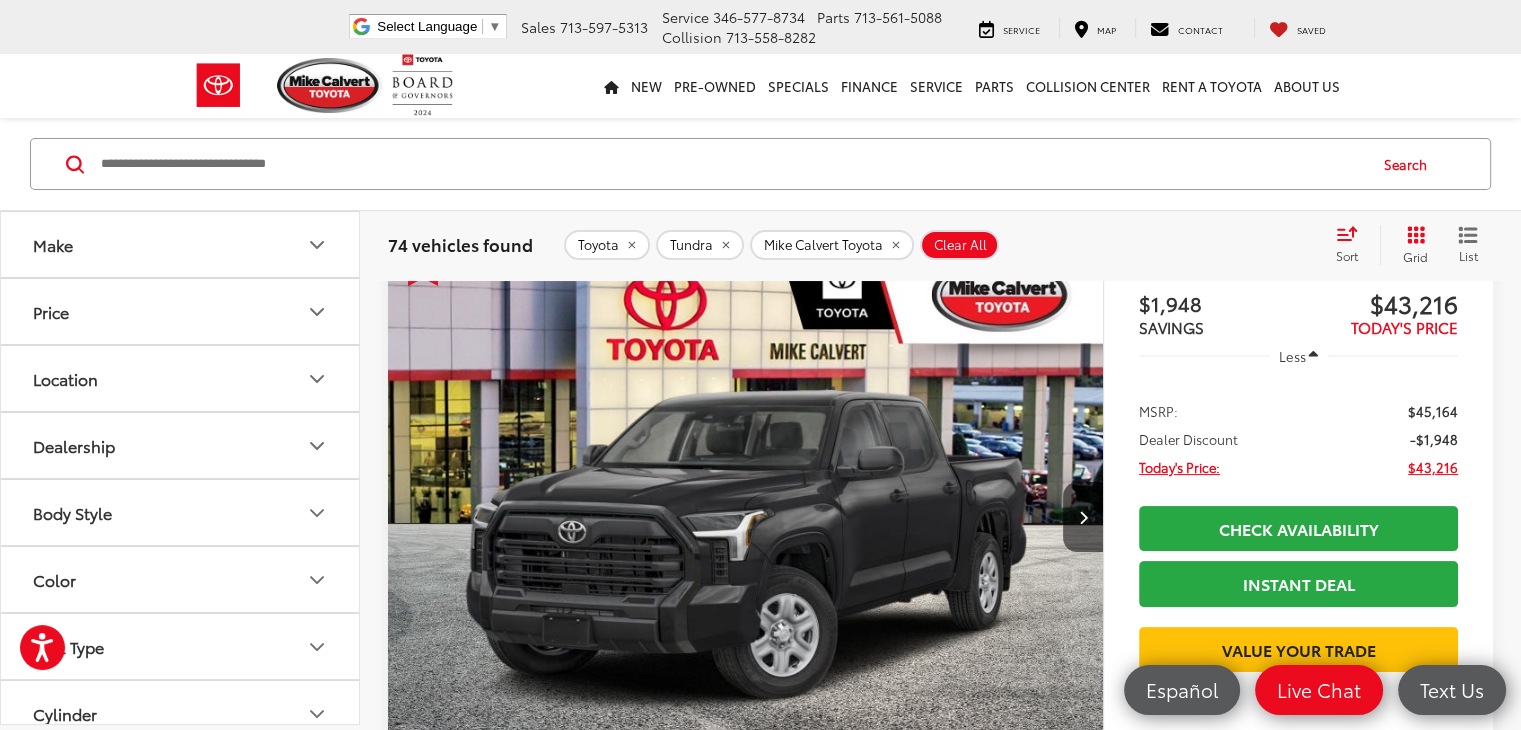 scroll, scrollTop: 134, scrollLeft: 0, axis: vertical 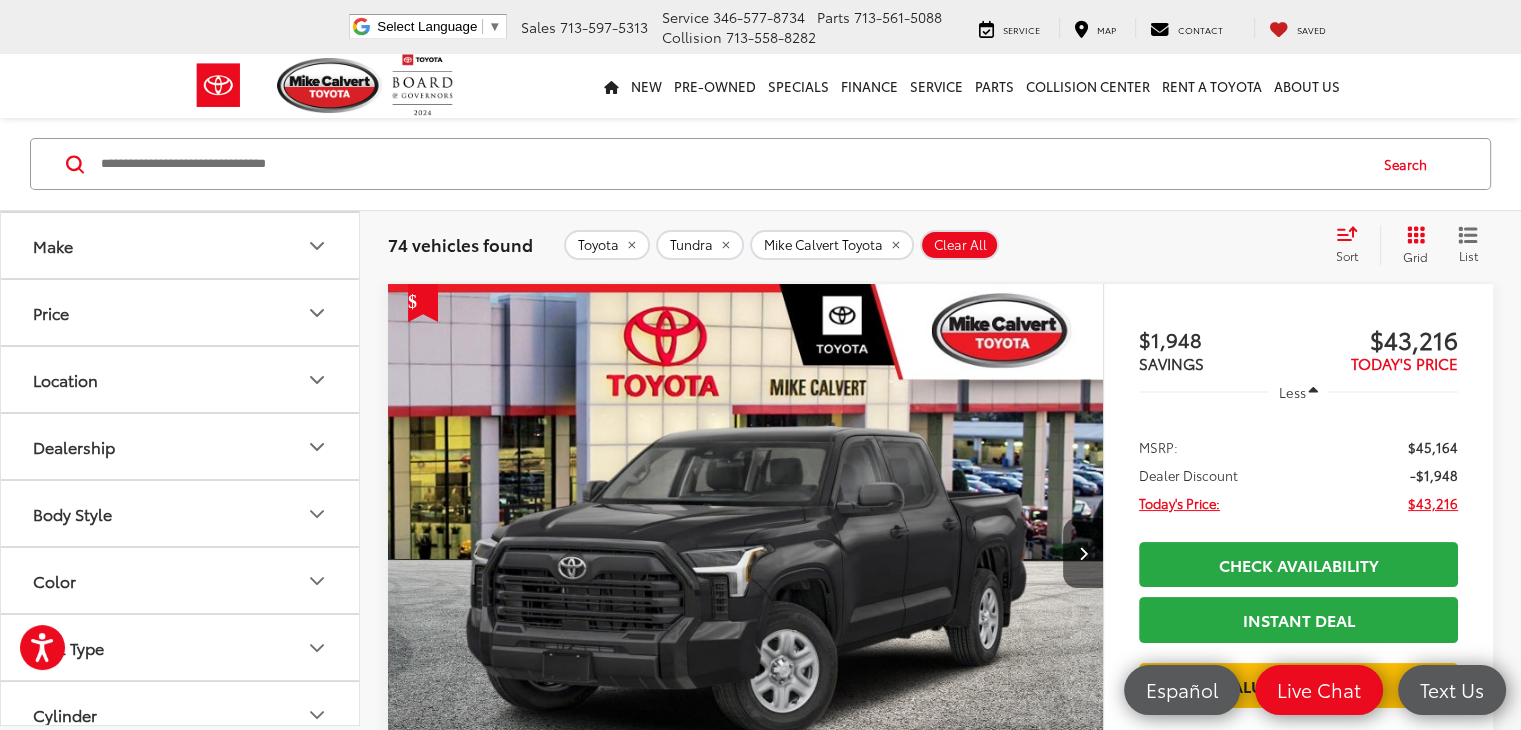 click at bounding box center (746, 553) 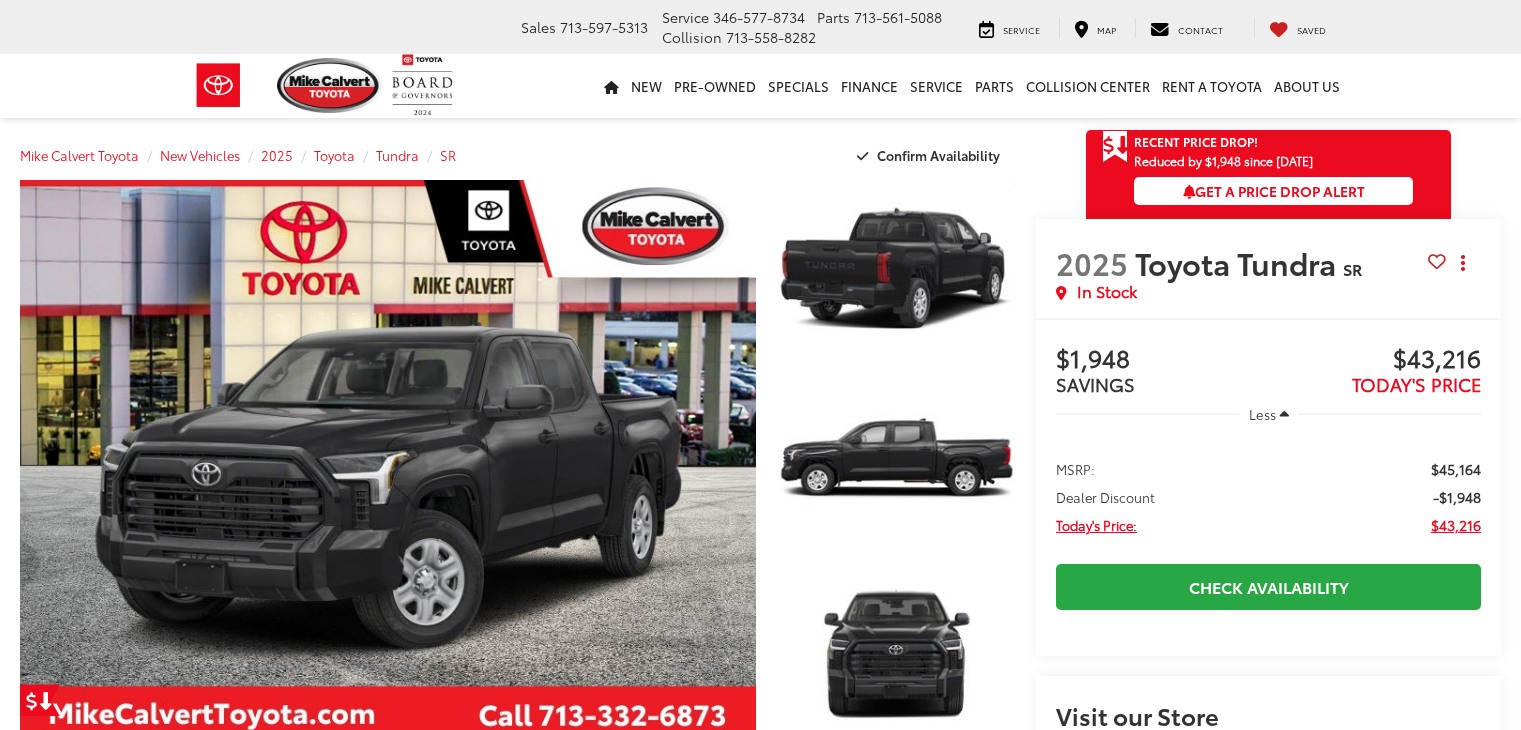 scroll, scrollTop: 0, scrollLeft: 0, axis: both 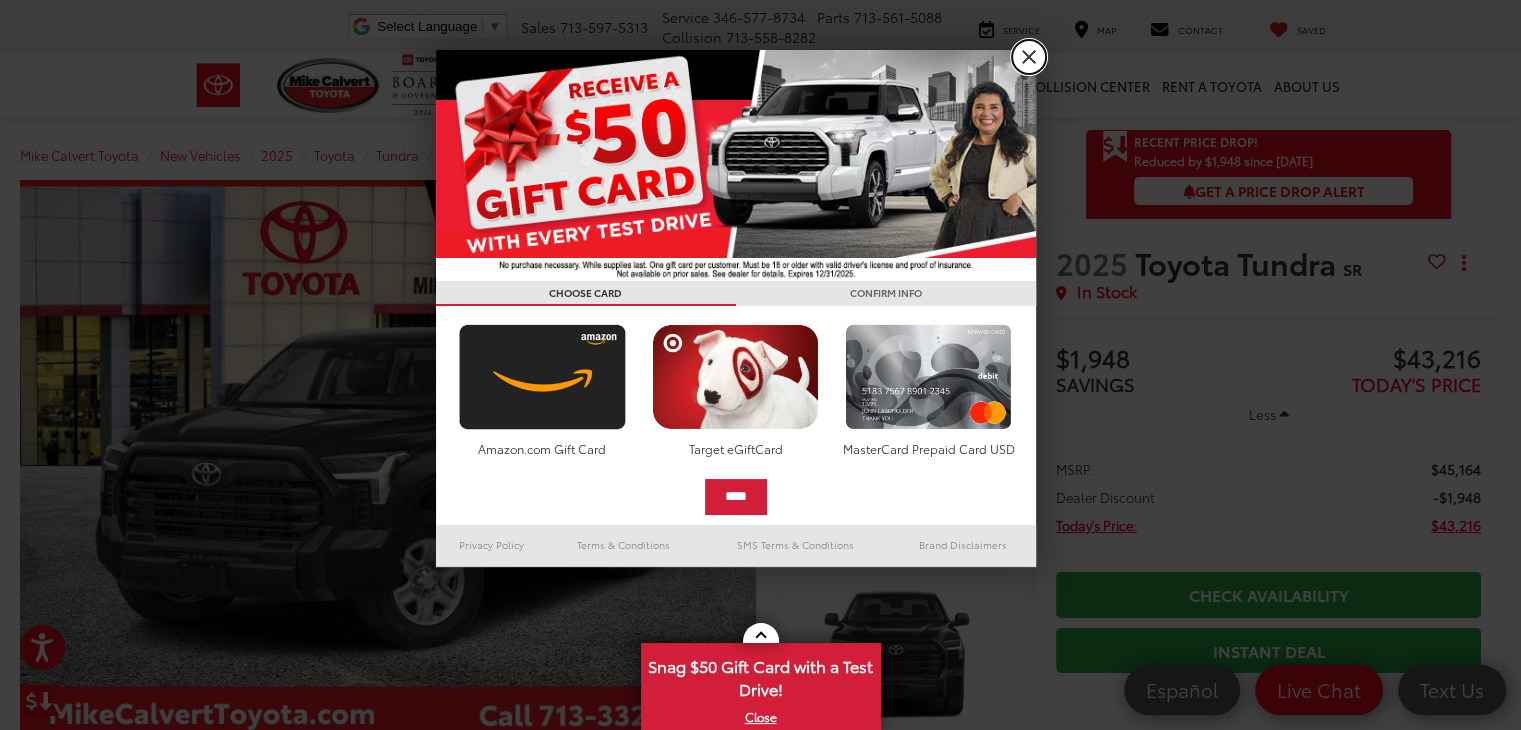 click on "X" at bounding box center (1029, 57) 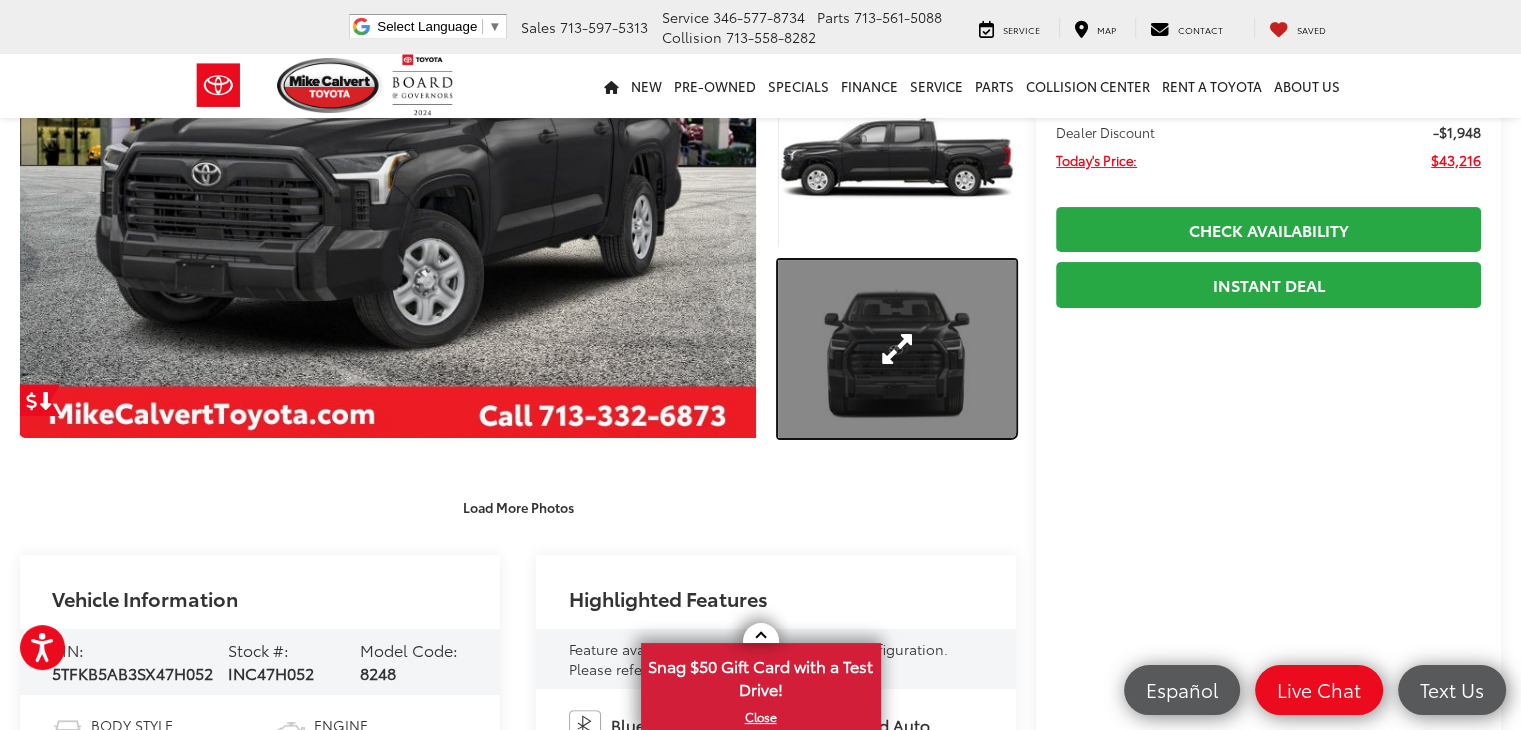 click at bounding box center (897, 349) 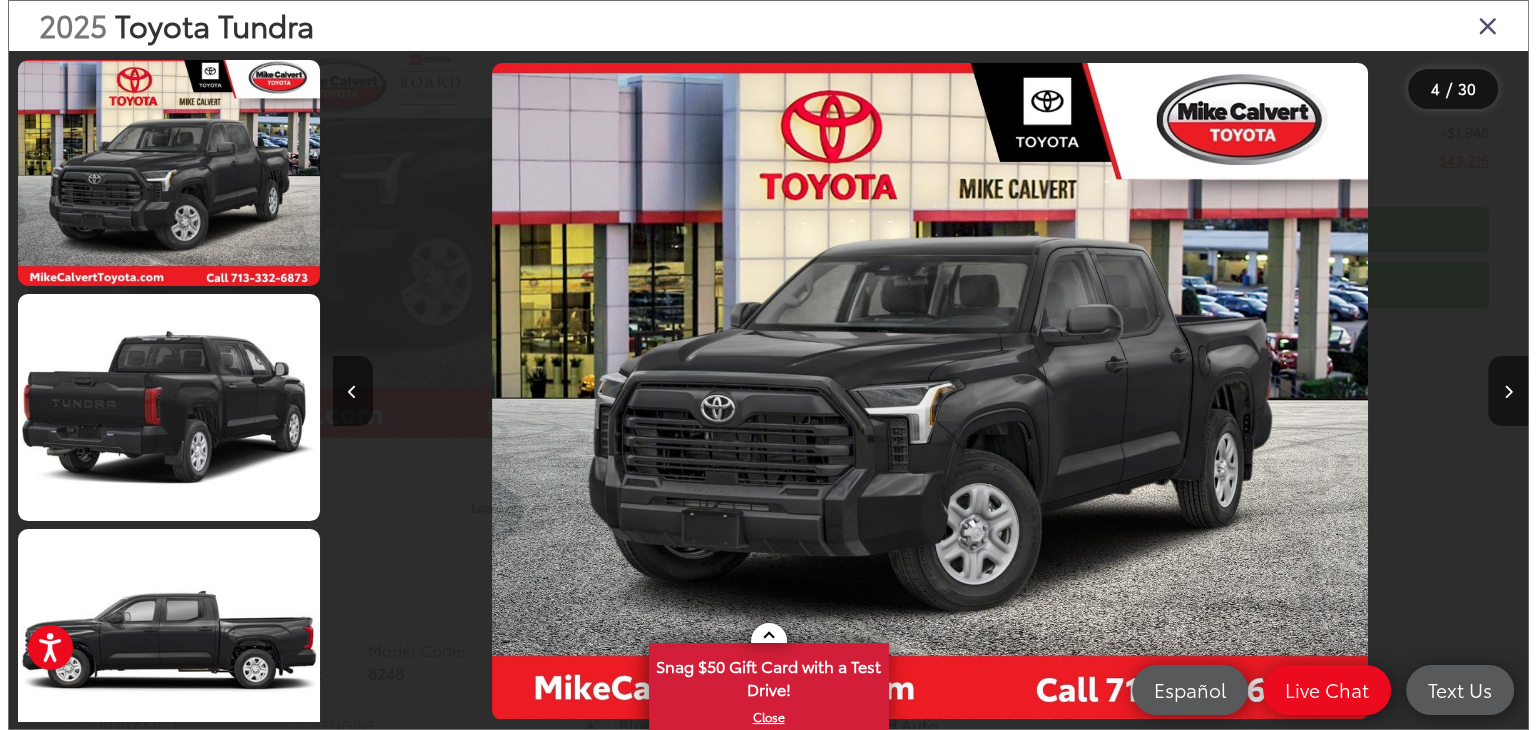 scroll, scrollTop: 308, scrollLeft: 0, axis: vertical 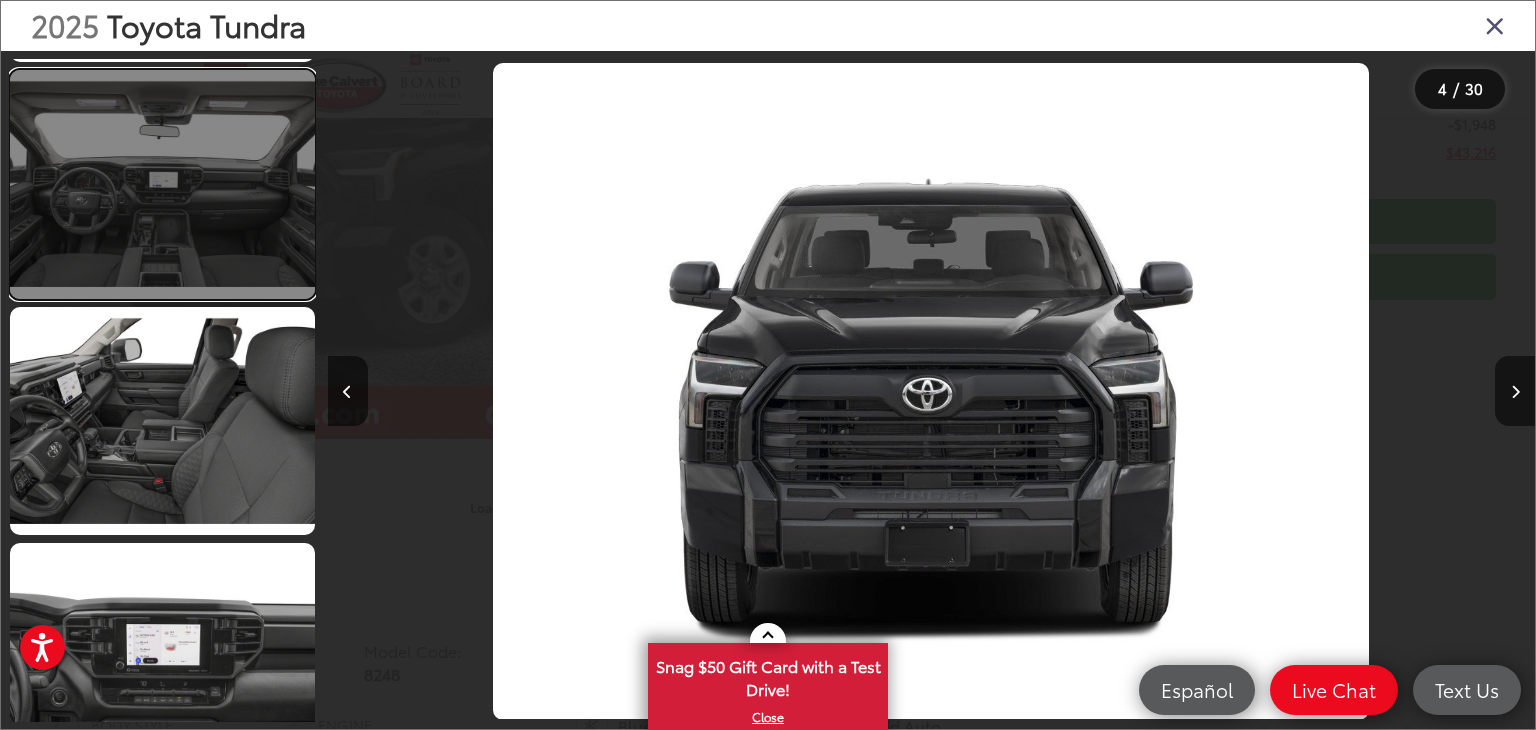 click at bounding box center [162, 184] 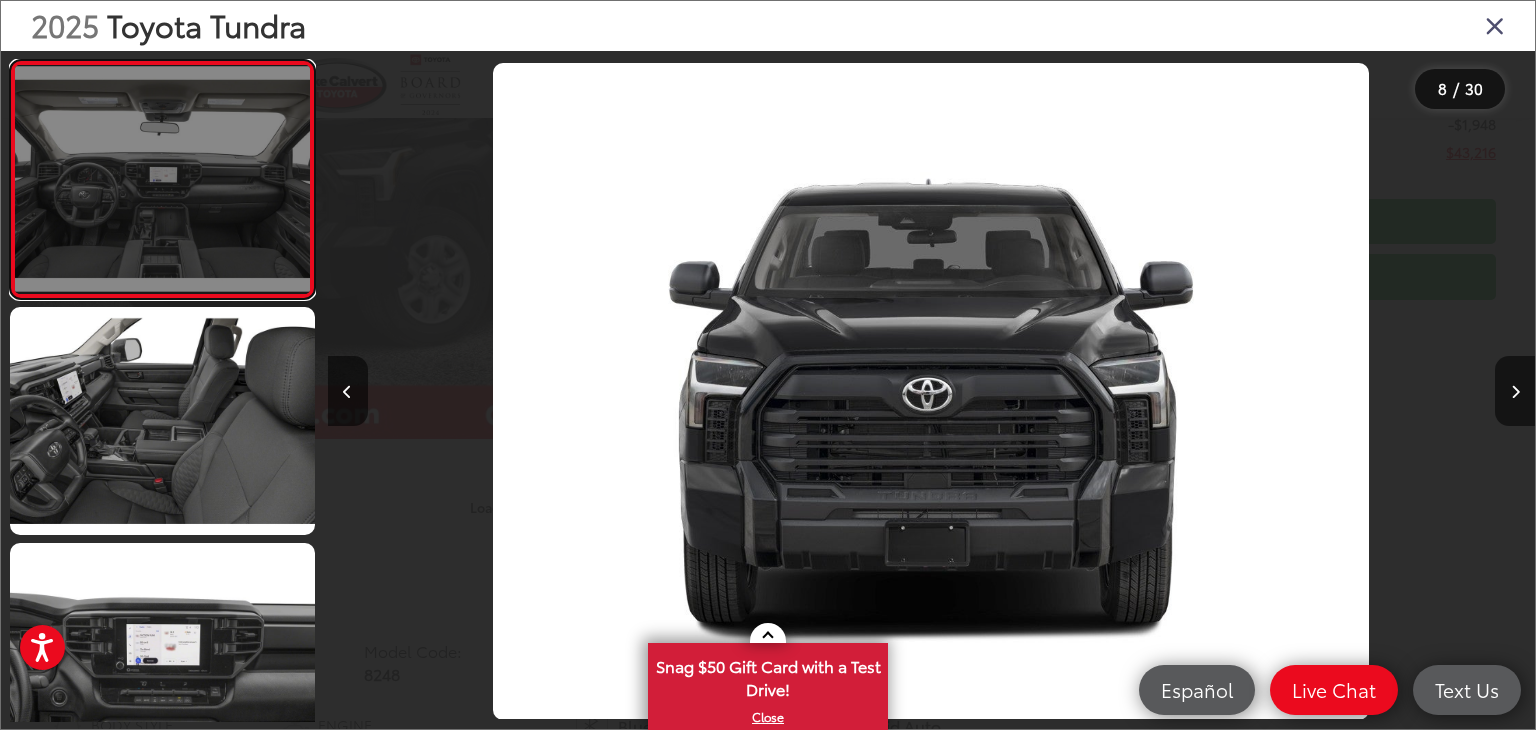 scroll, scrollTop: 1507, scrollLeft: 0, axis: vertical 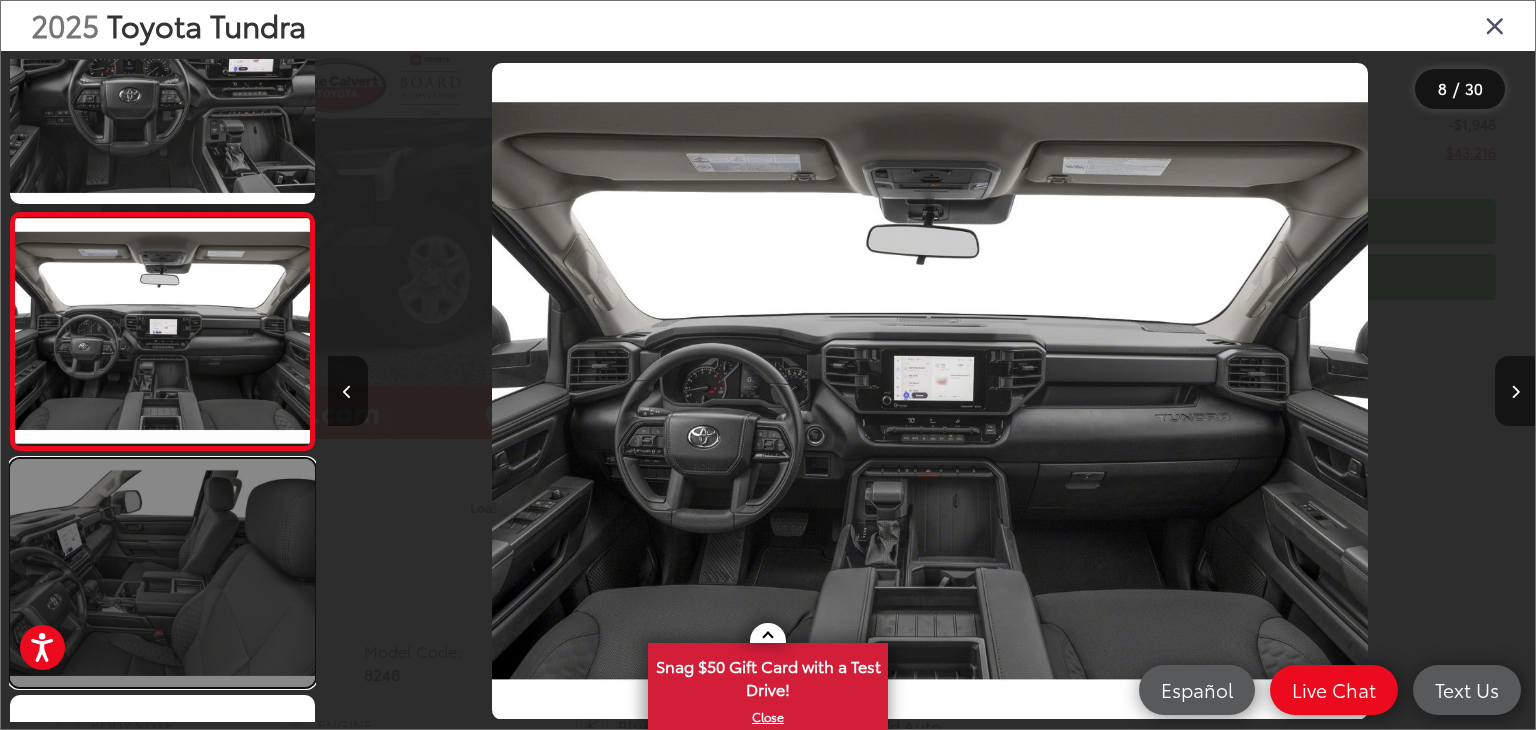 click at bounding box center (162, 573) 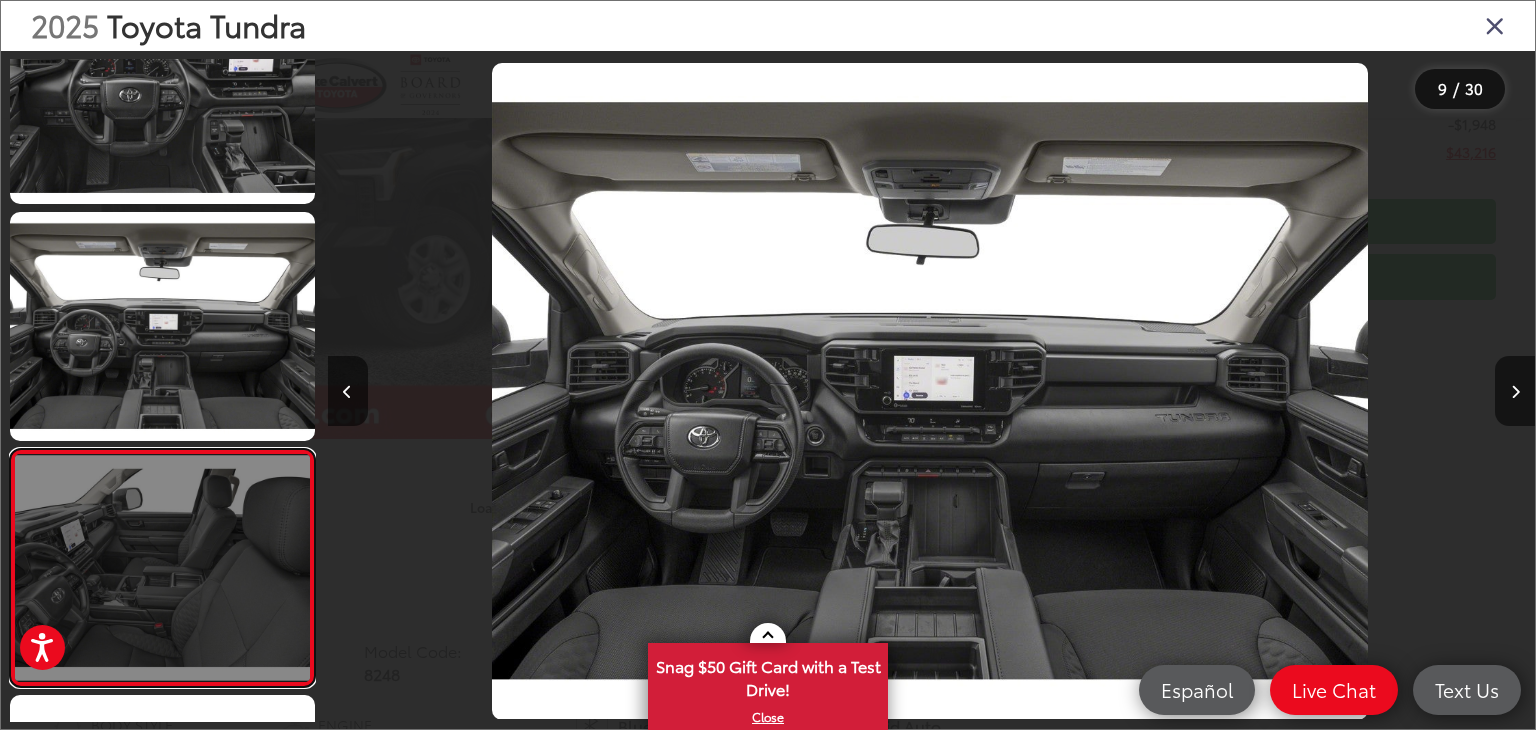 scroll, scrollTop: 0, scrollLeft: 8532, axis: horizontal 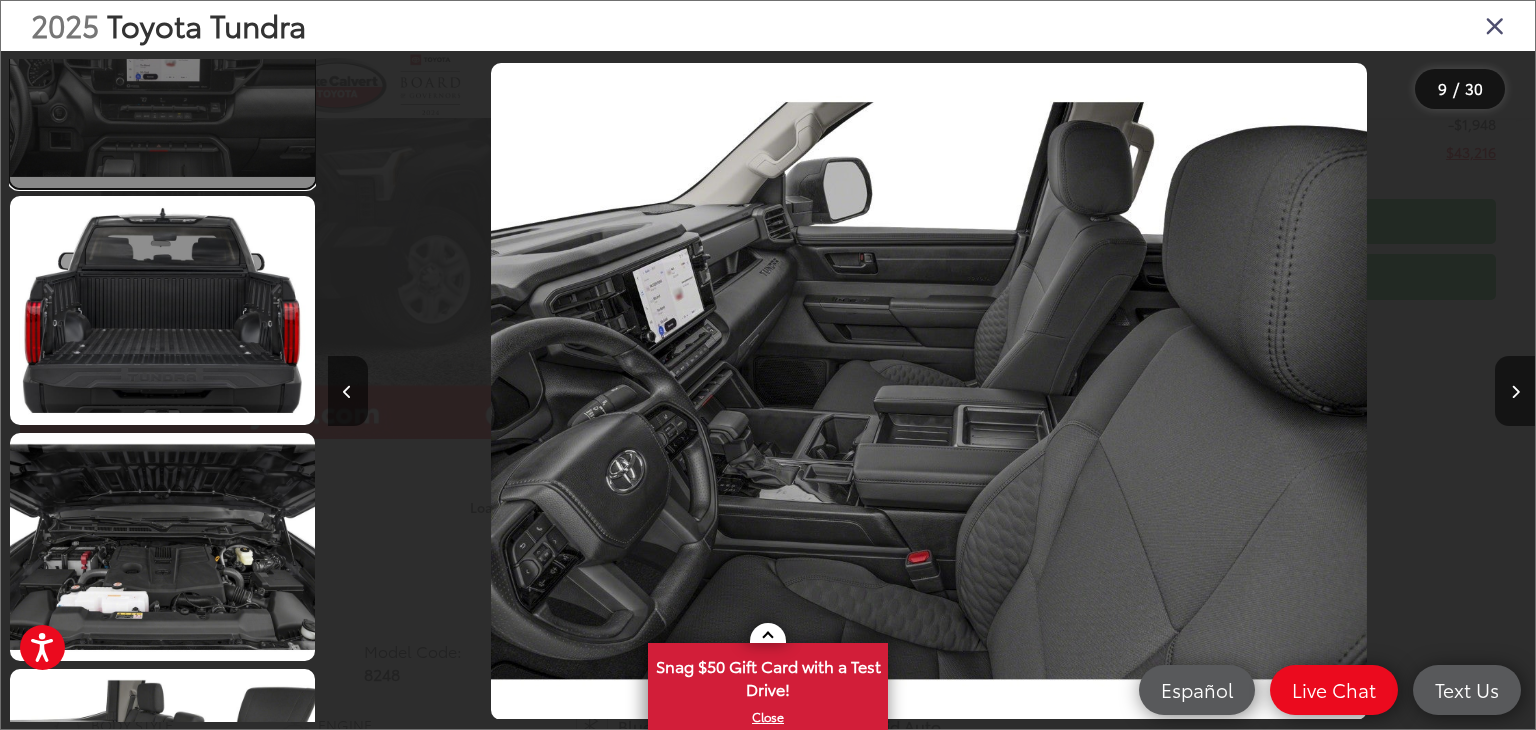 click at bounding box center (162, 73) 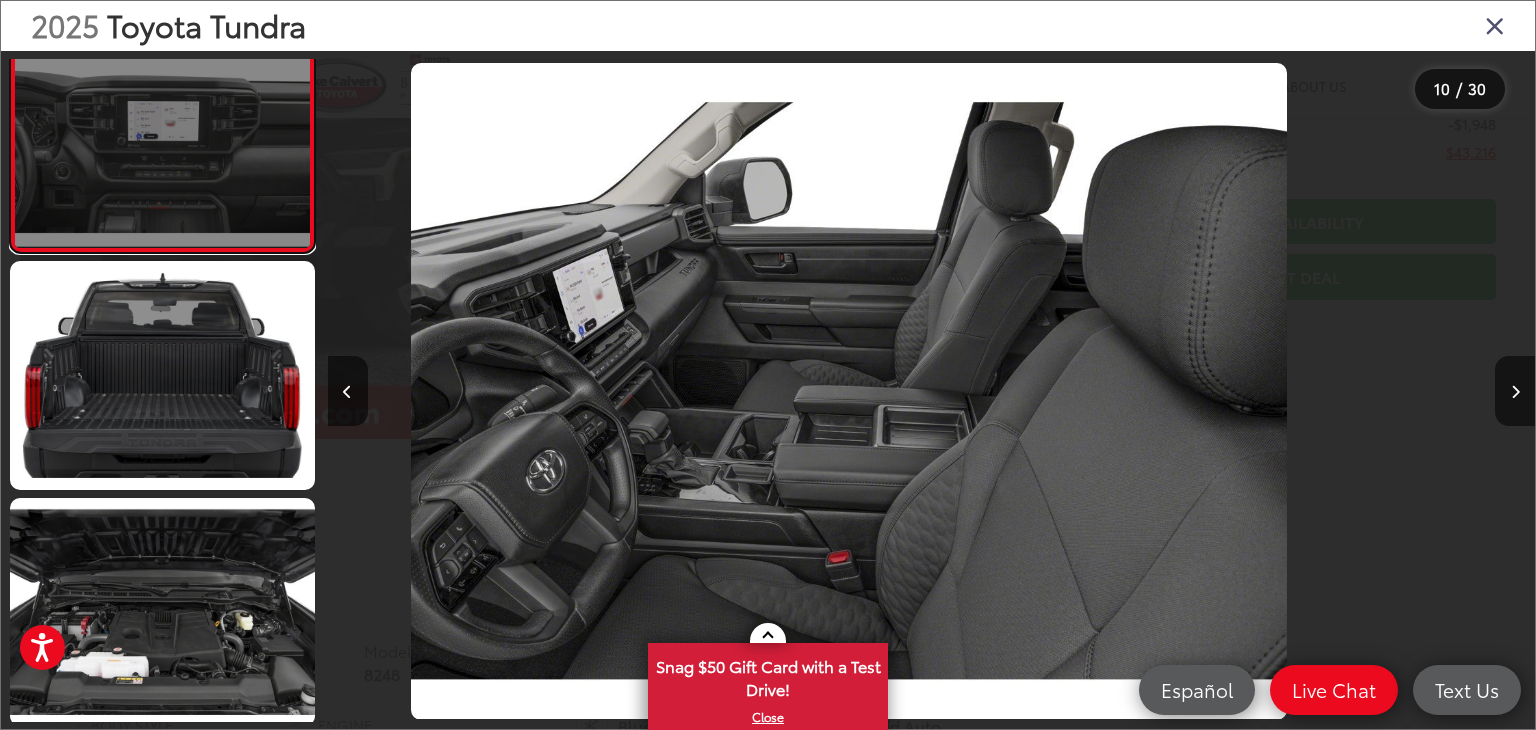 scroll, scrollTop: 2017, scrollLeft: 0, axis: vertical 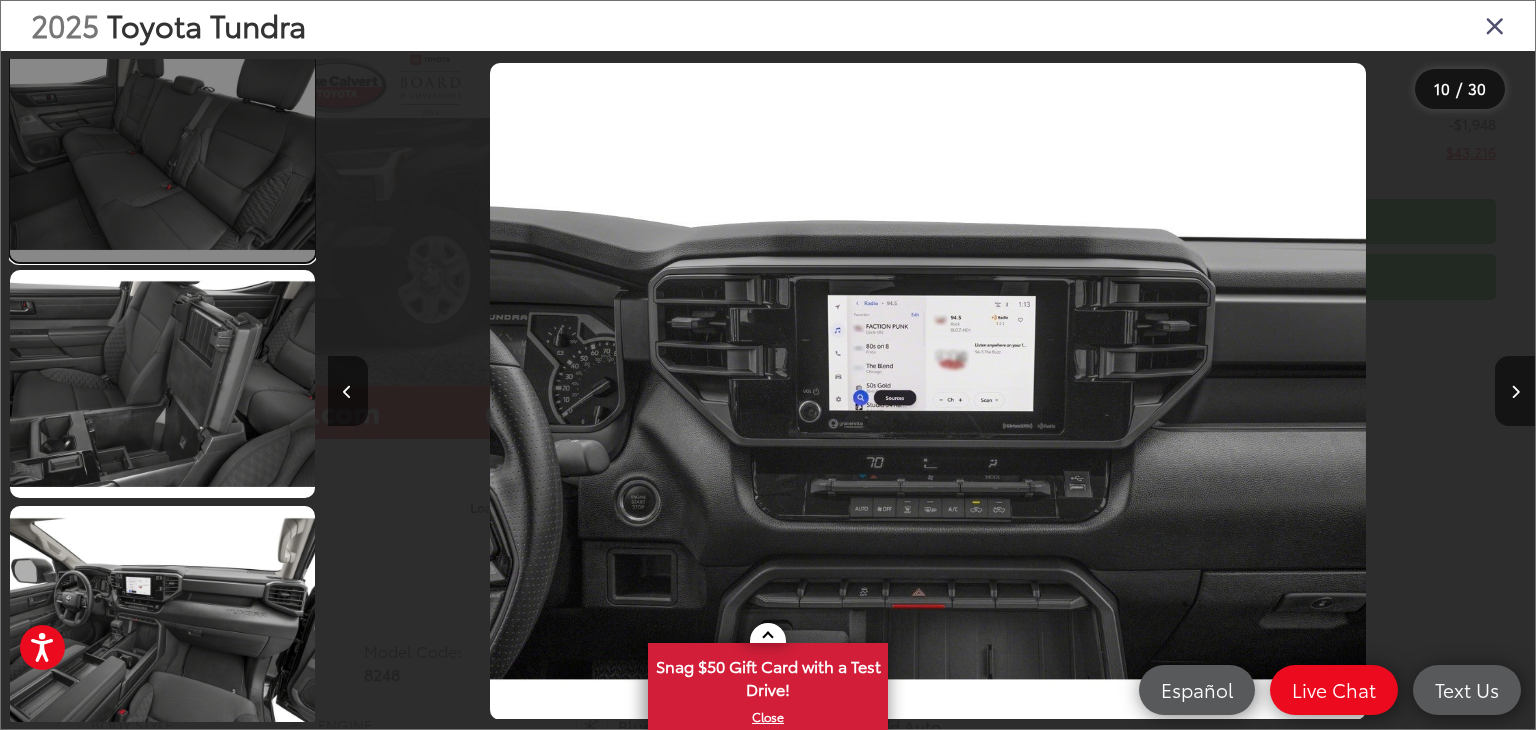 click at bounding box center (162, 147) 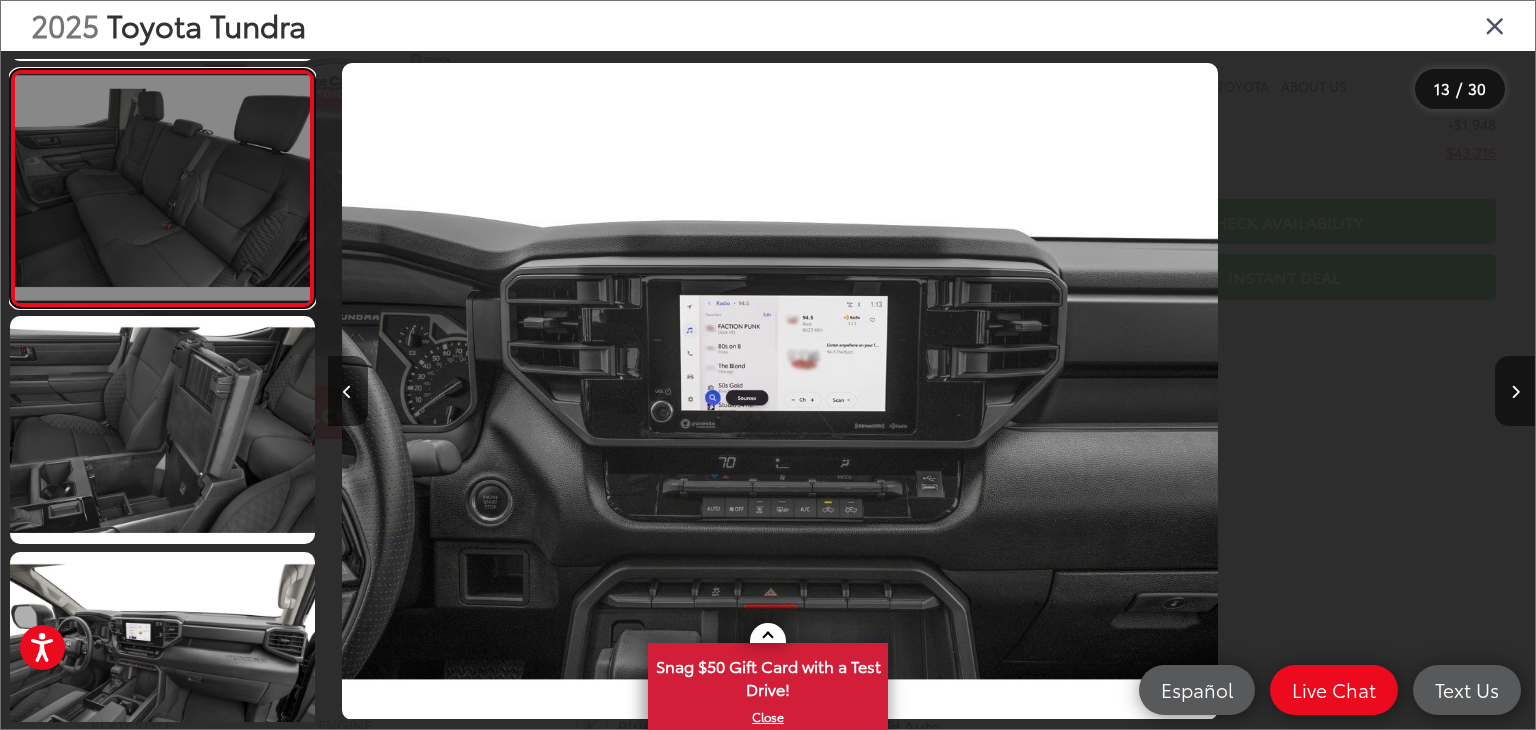scroll, scrollTop: 2703, scrollLeft: 0, axis: vertical 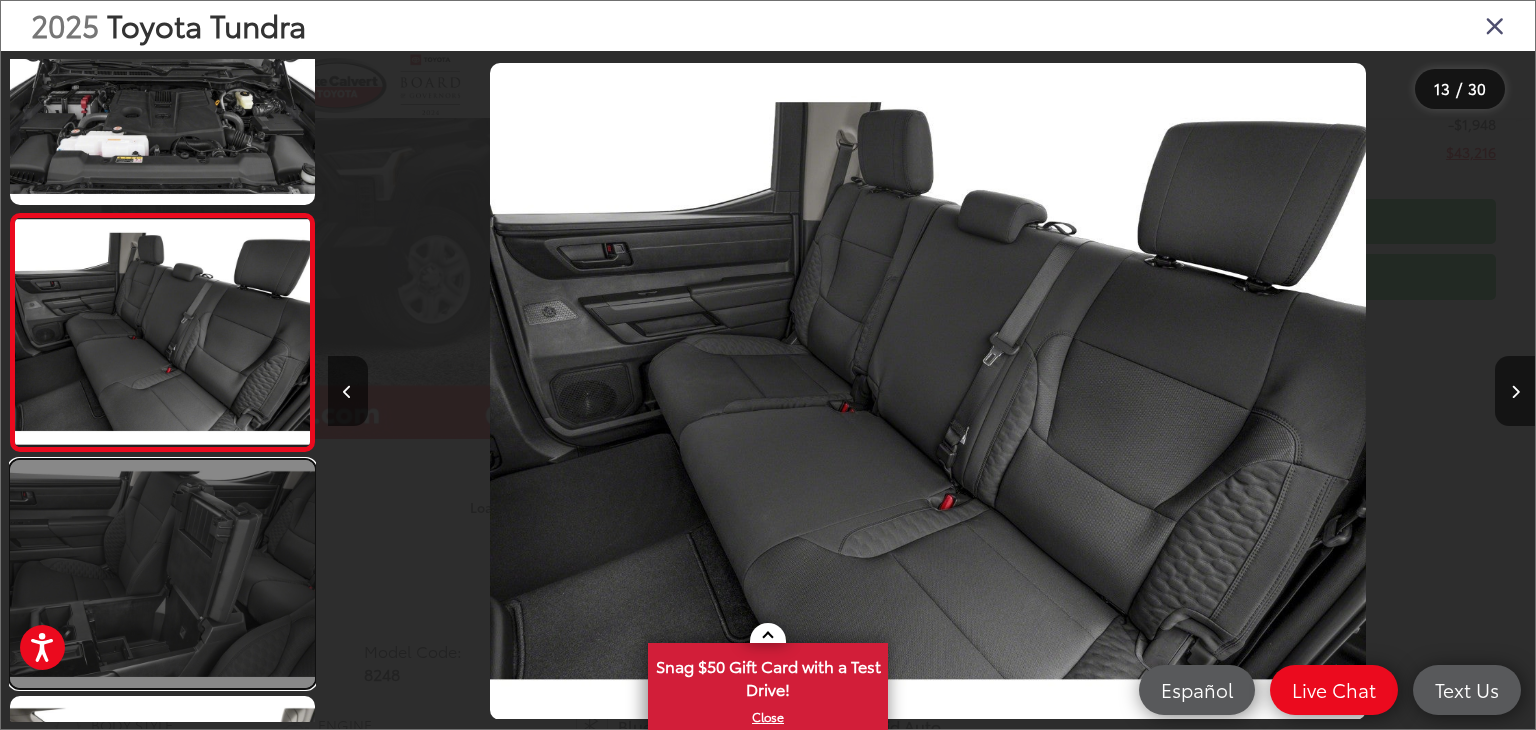 click at bounding box center [162, 574] 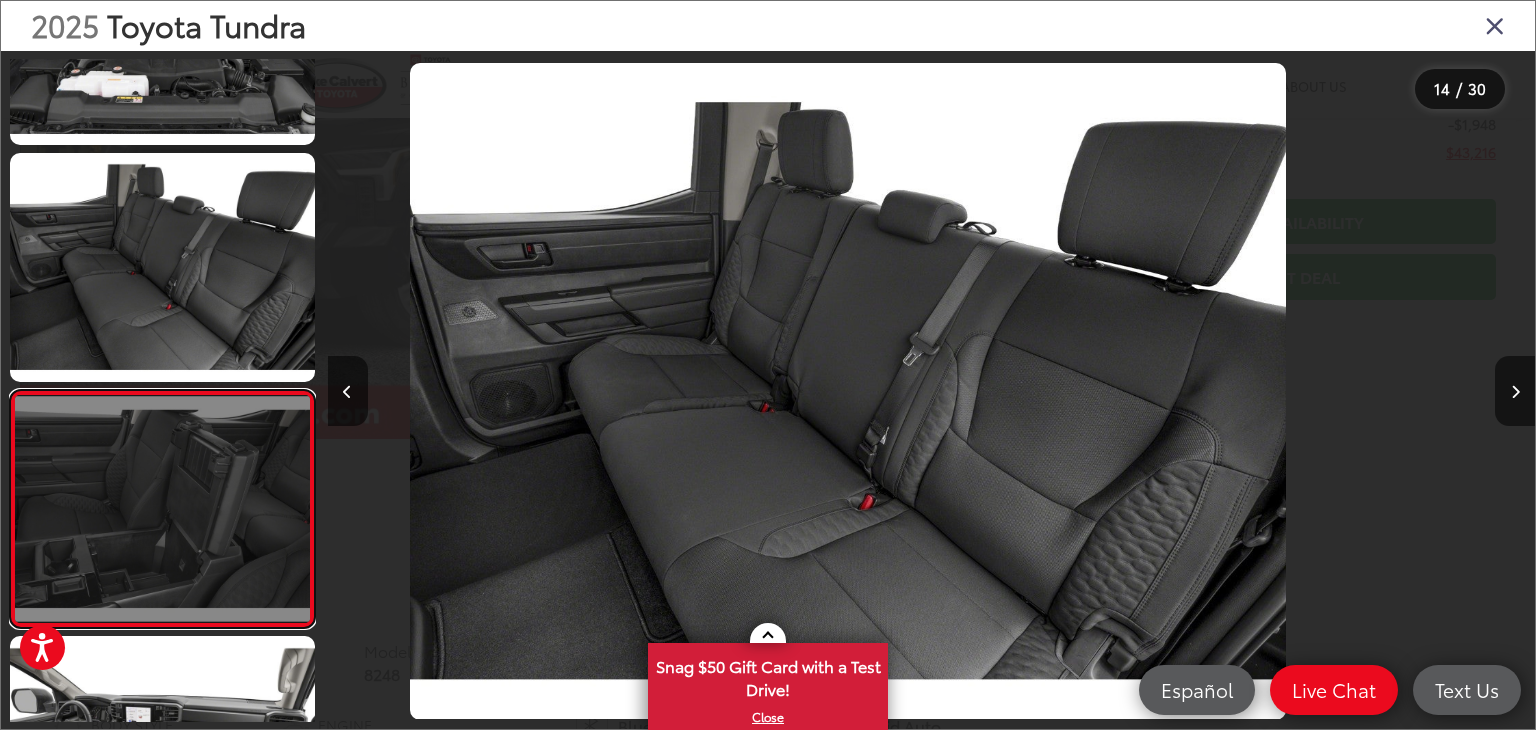 scroll, scrollTop: 2877, scrollLeft: 0, axis: vertical 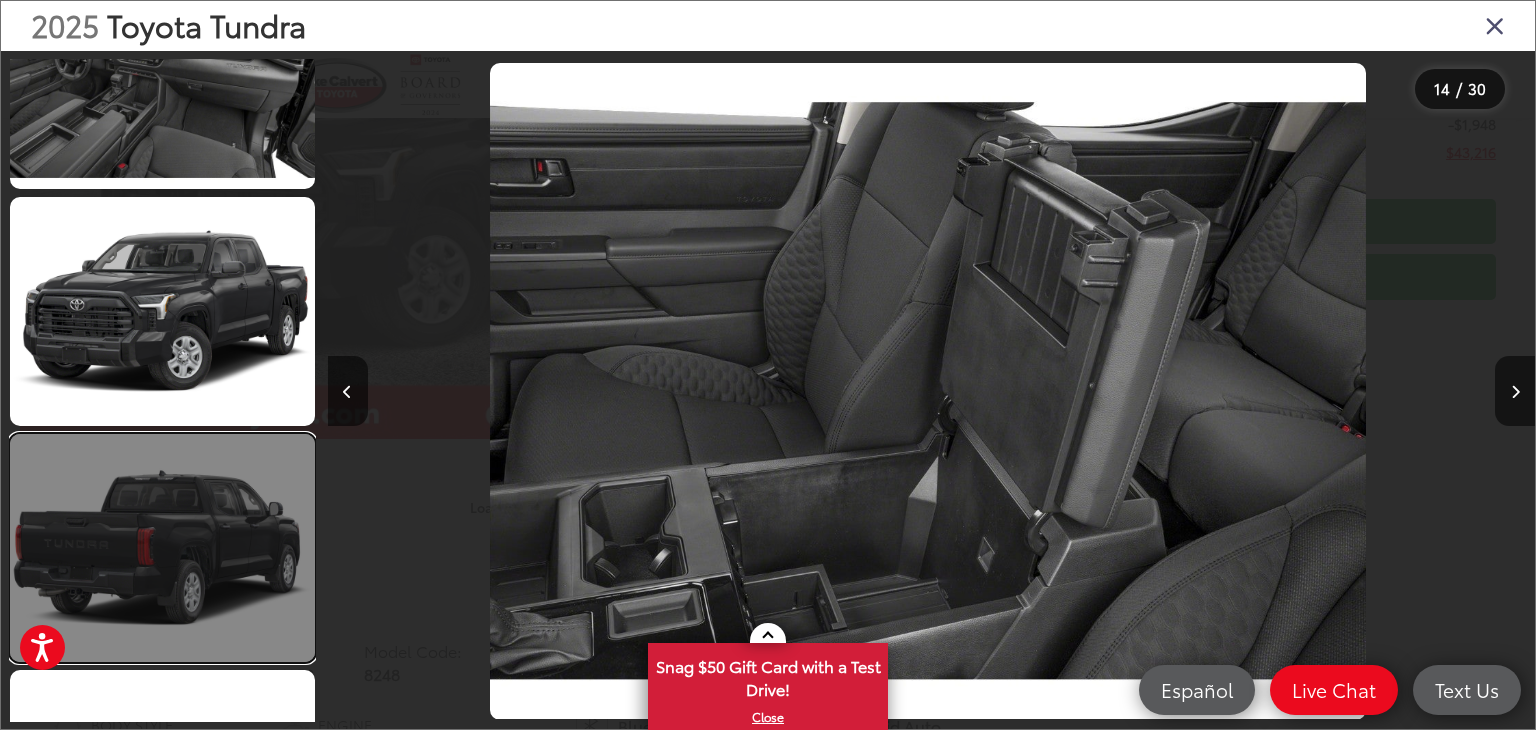 click at bounding box center (162, 548) 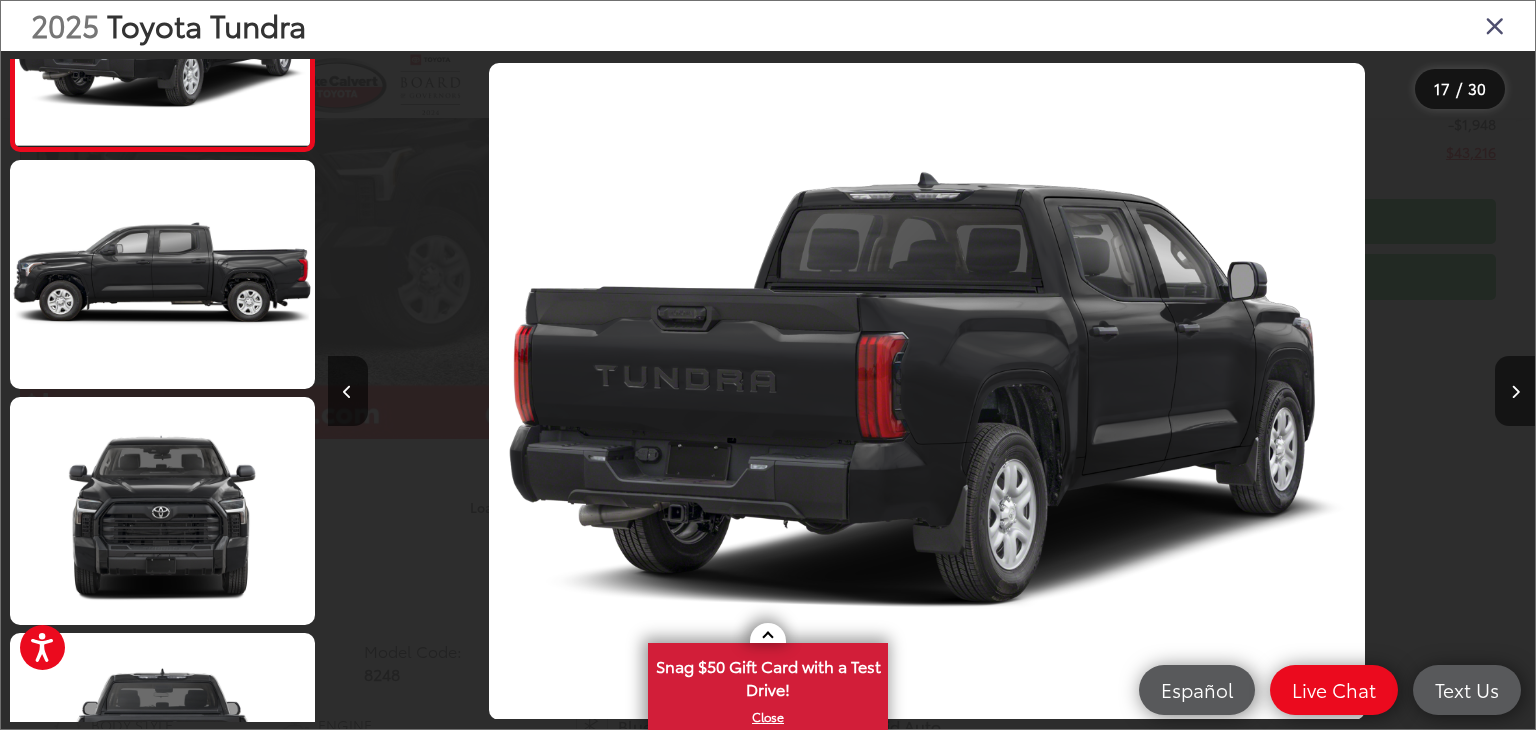 click on "2025   Toyota Tundra" at bounding box center [768, 26] 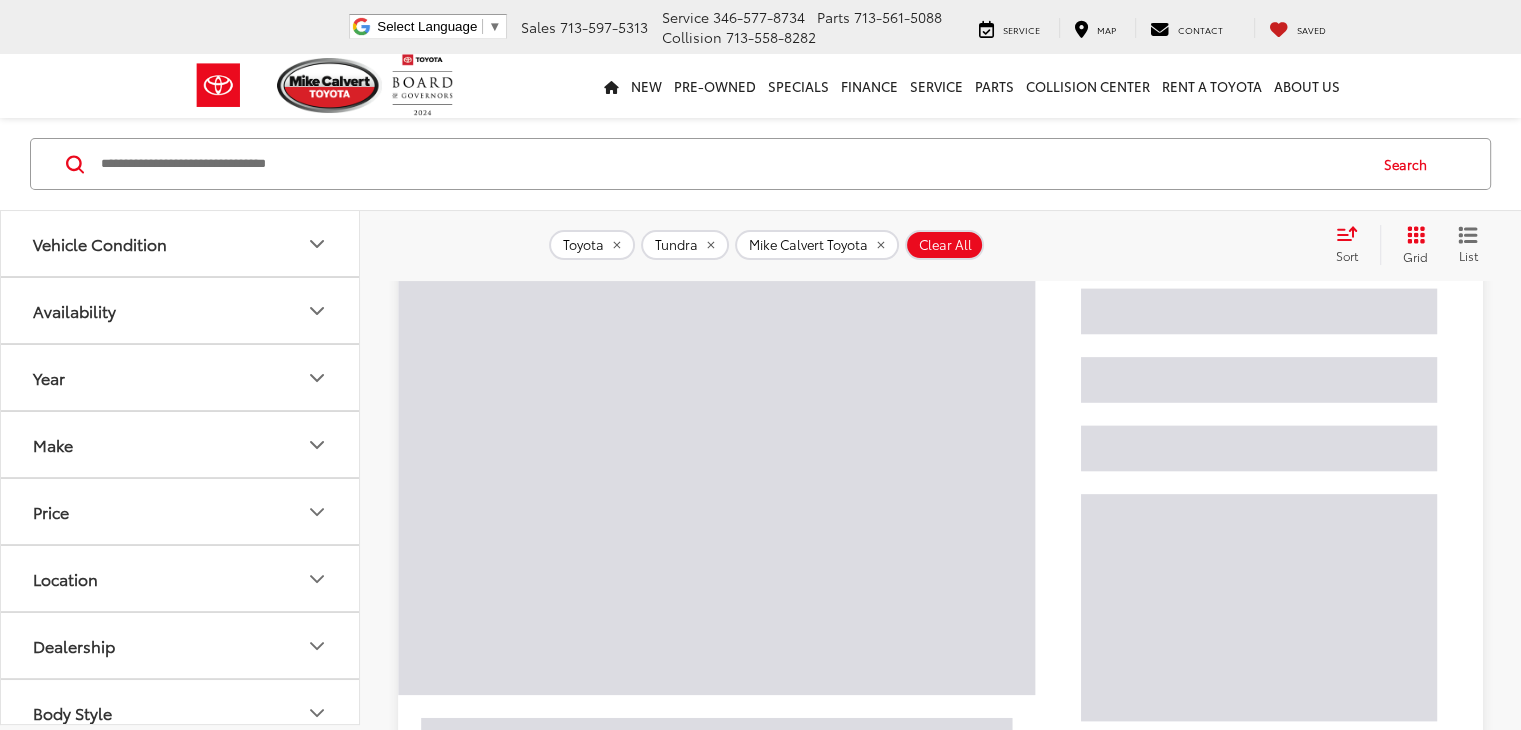 scroll, scrollTop: 234, scrollLeft: 0, axis: vertical 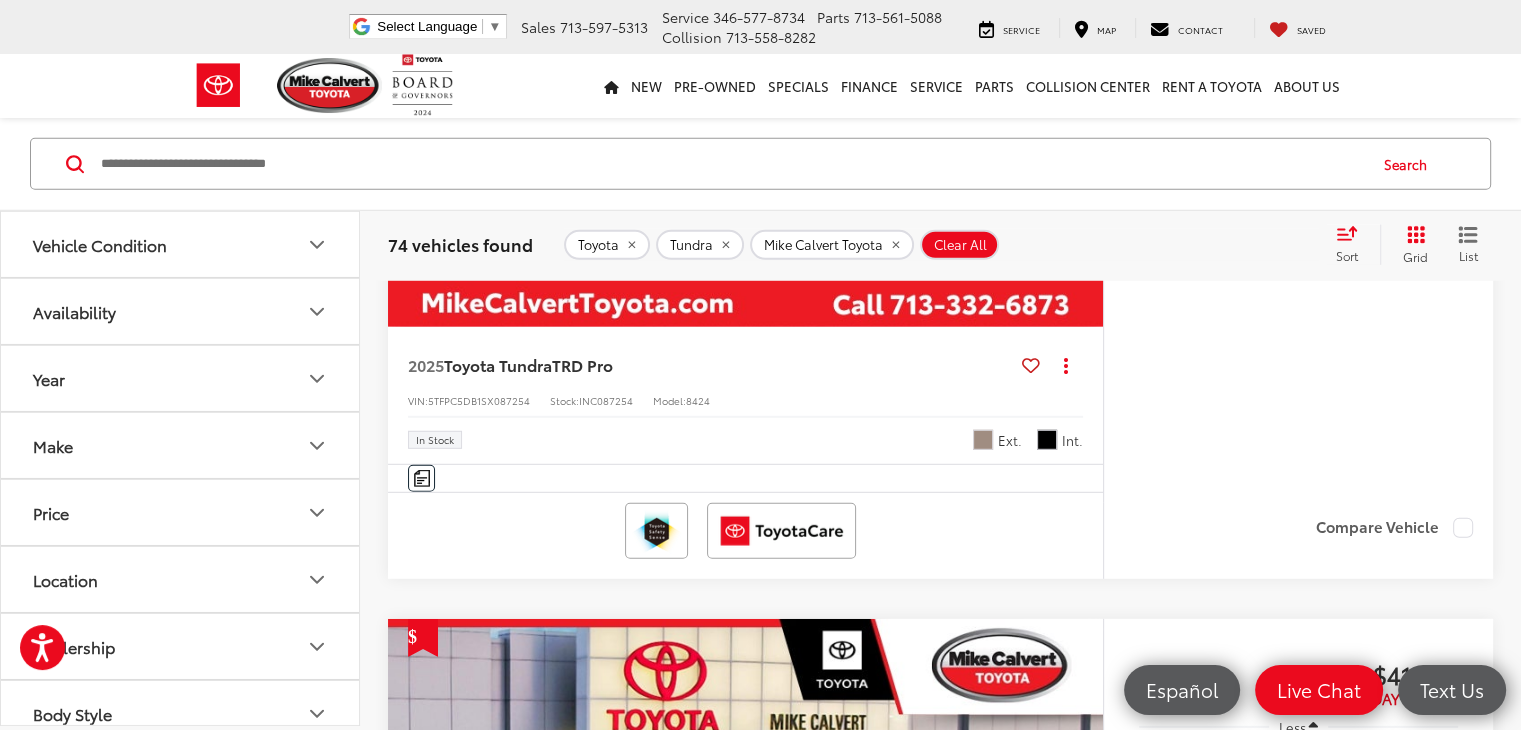 click at bounding box center (746, 1717) 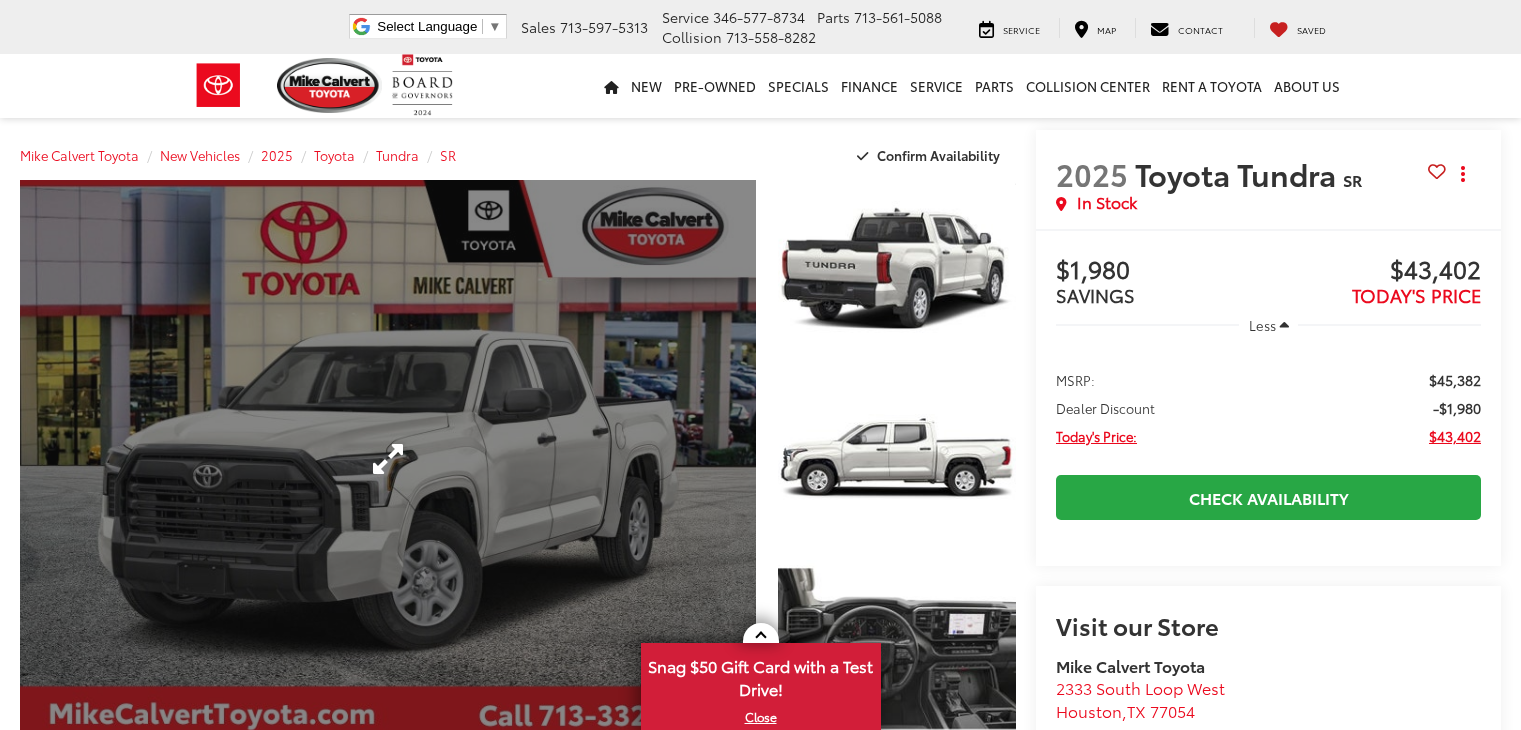 scroll, scrollTop: 0, scrollLeft: 0, axis: both 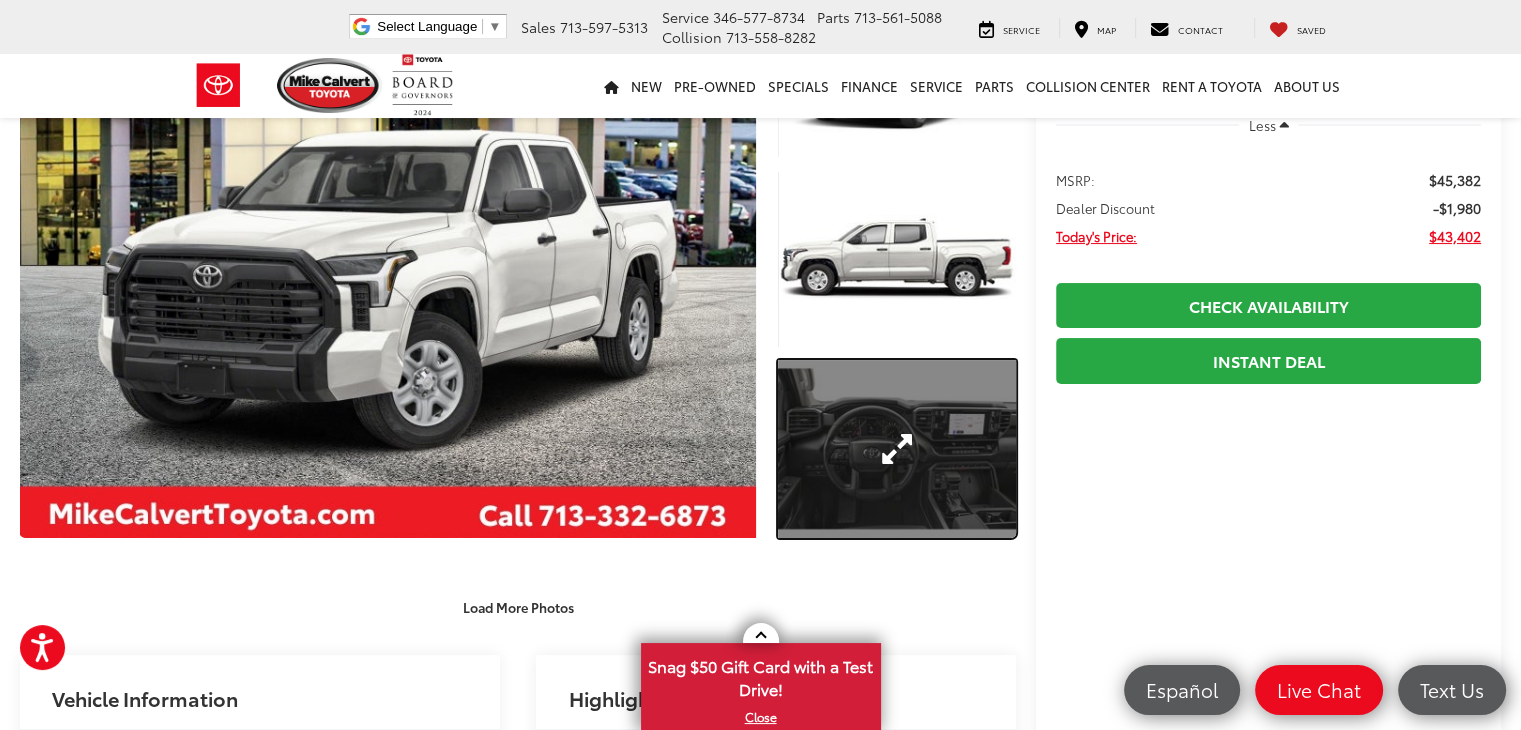 click at bounding box center [897, 449] 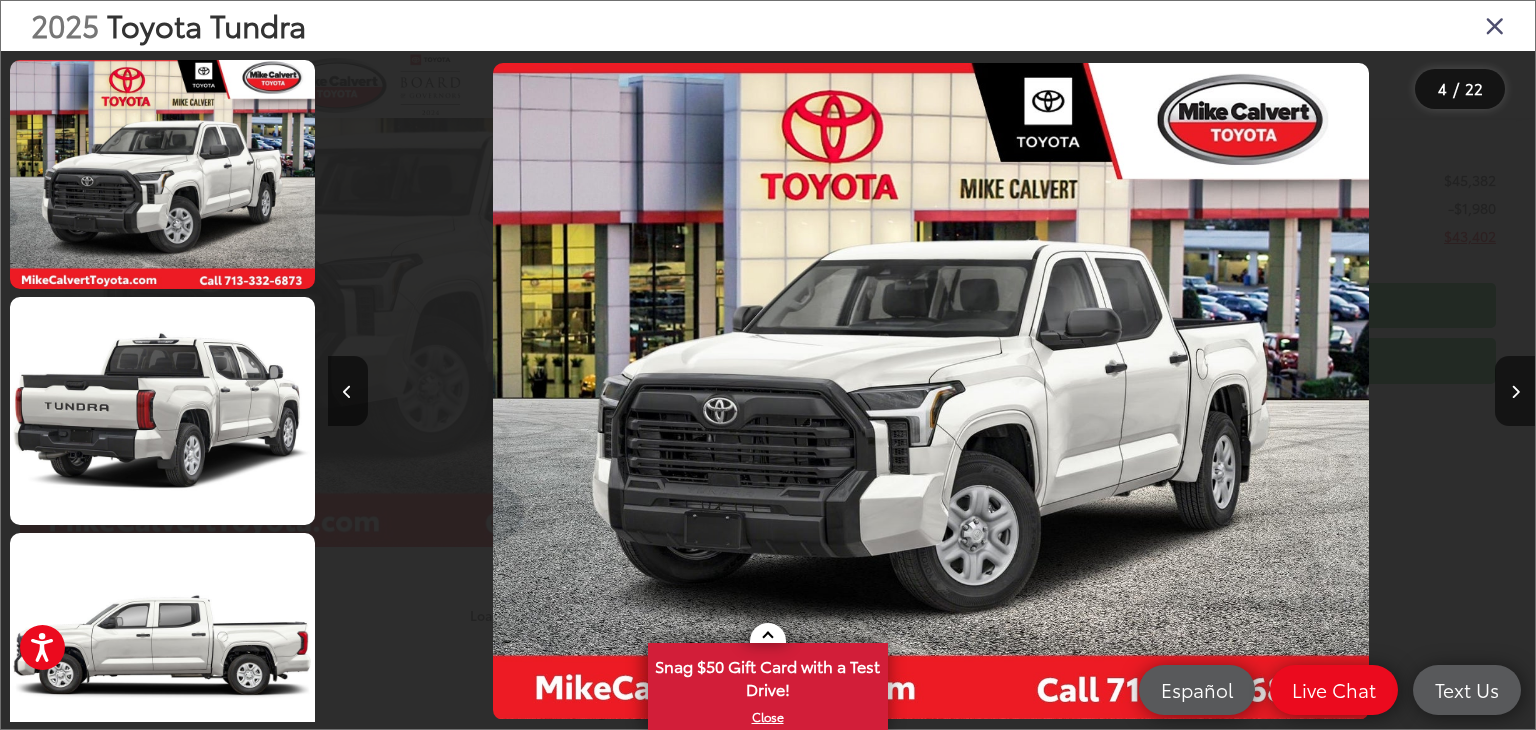 scroll, scrollTop: 532, scrollLeft: 0, axis: vertical 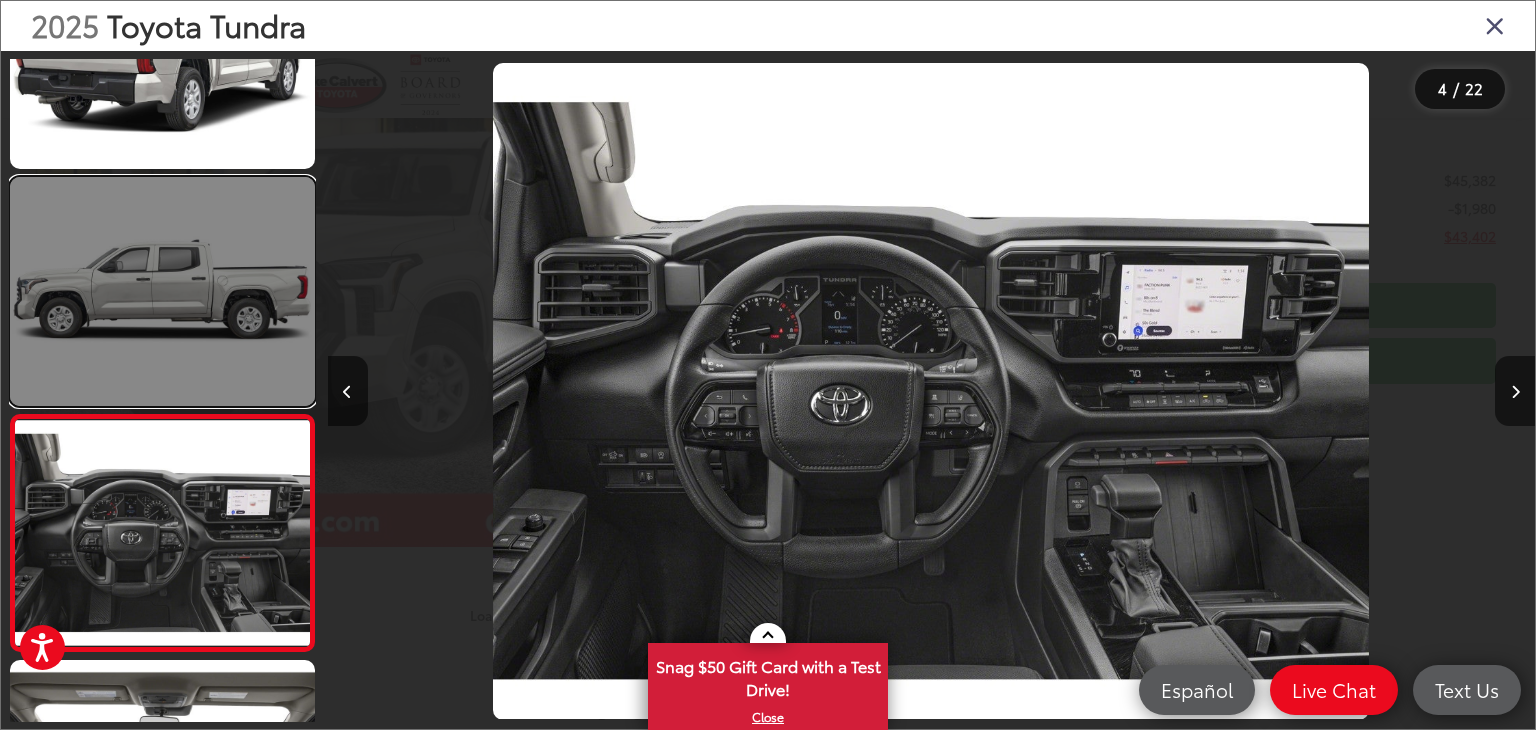 click at bounding box center [162, 291] 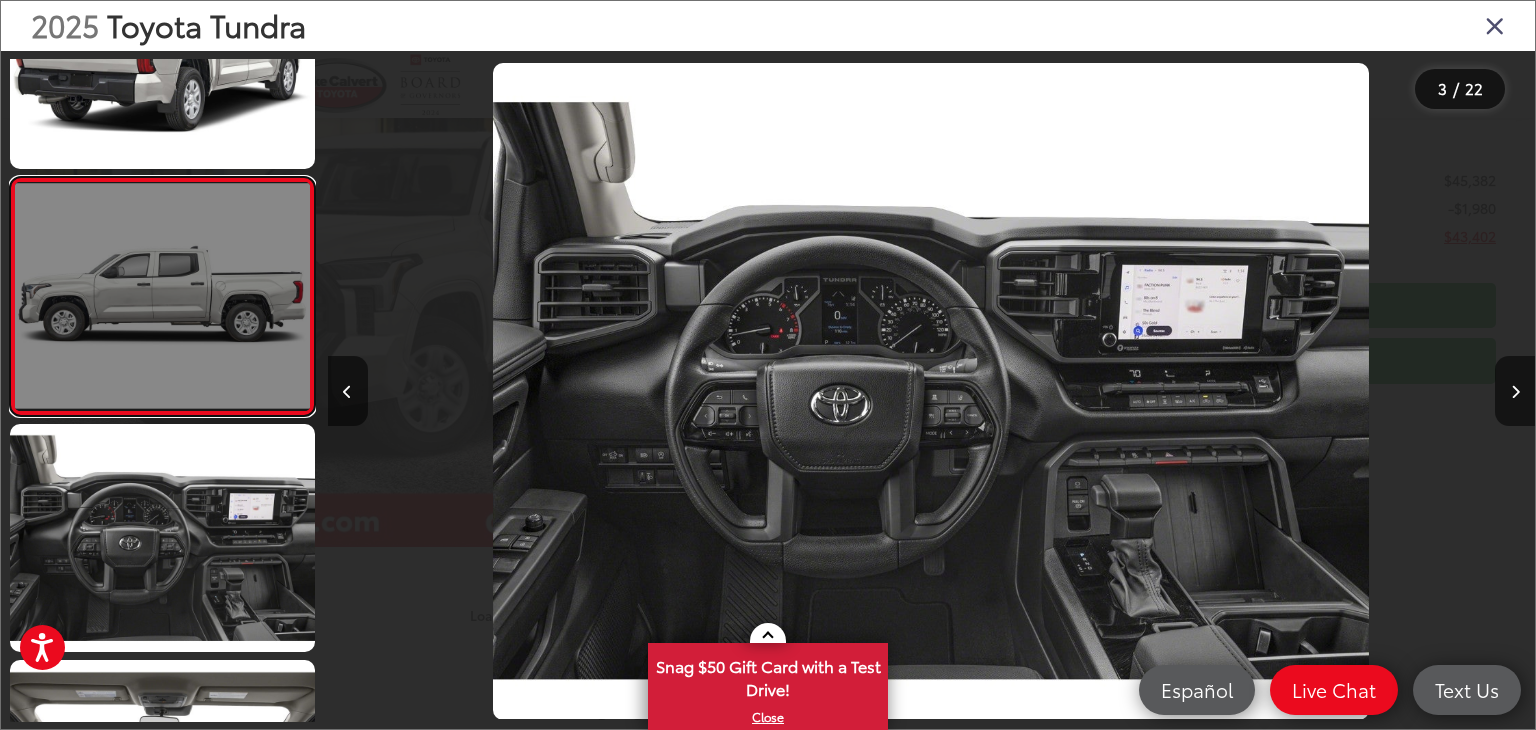 scroll, scrollTop: 0, scrollLeft: 3542, axis: horizontal 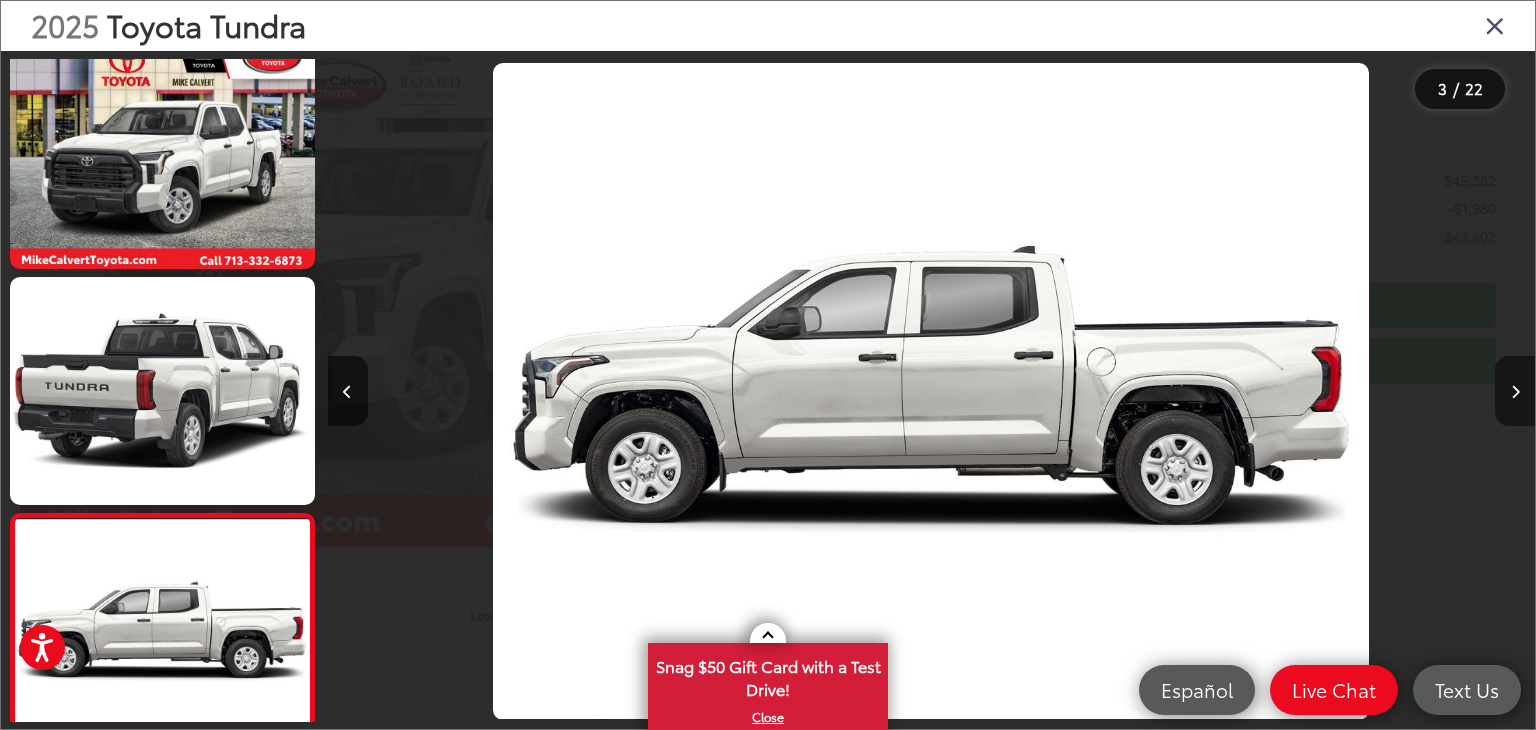 click at bounding box center (1515, 391) 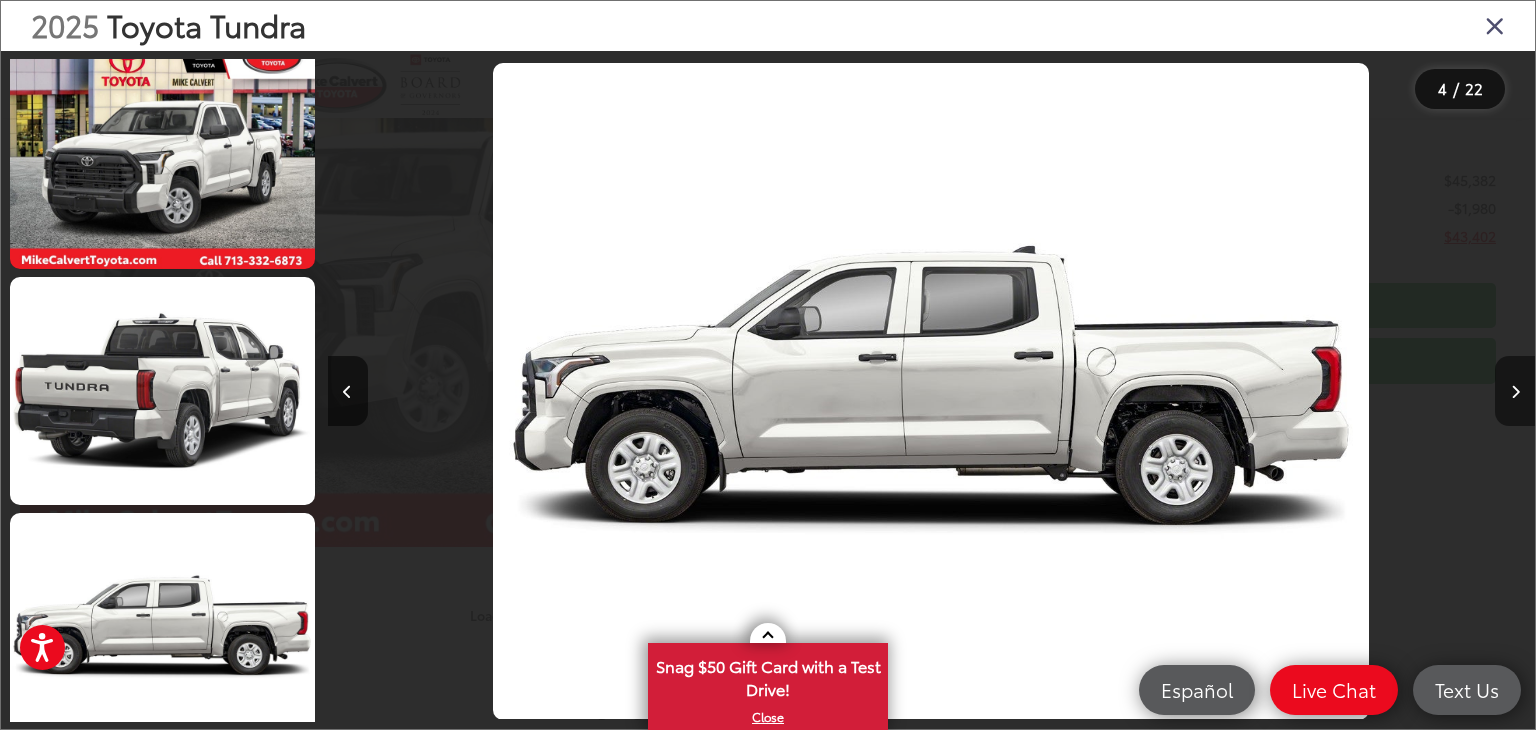 scroll, scrollTop: 0, scrollLeft: 2742, axis: horizontal 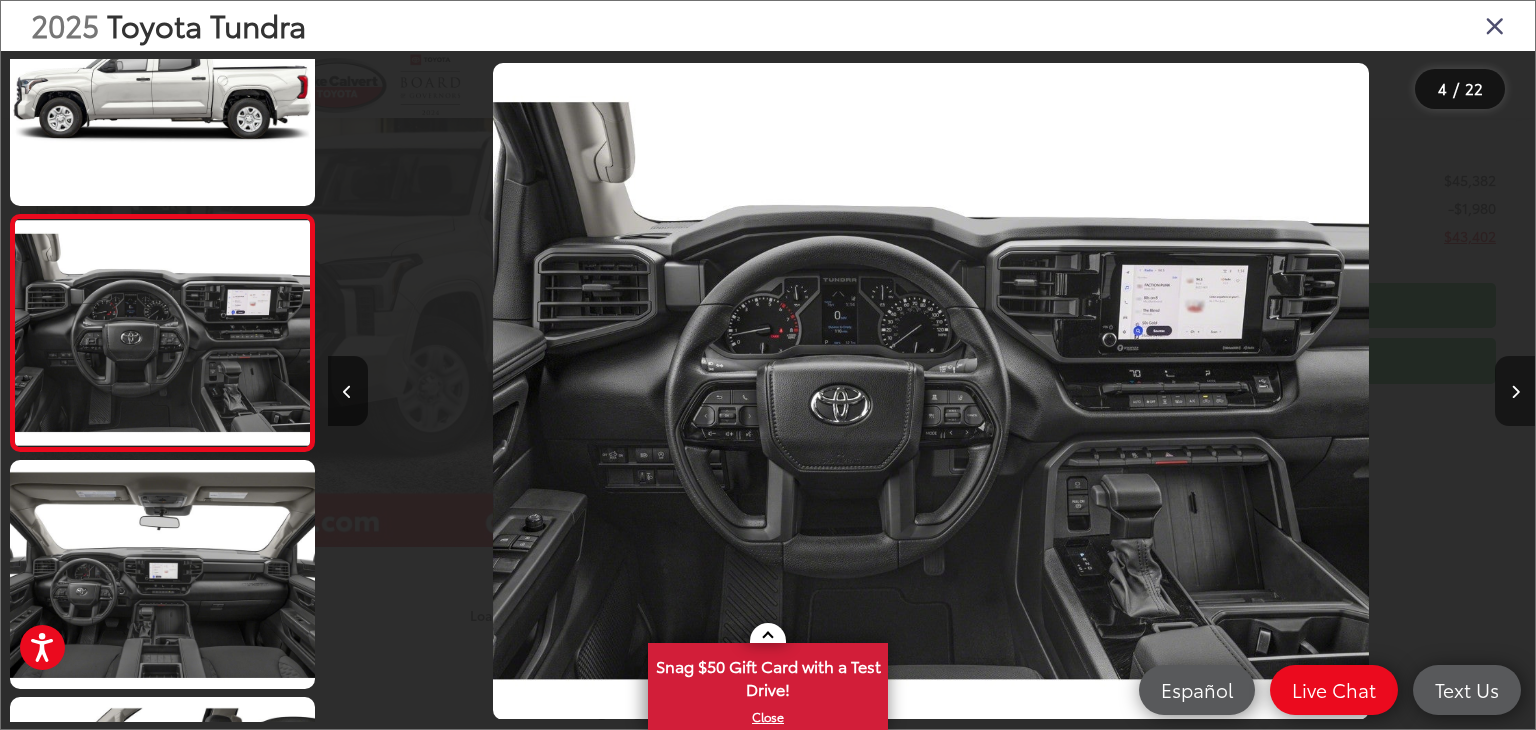click at bounding box center [1515, 391] 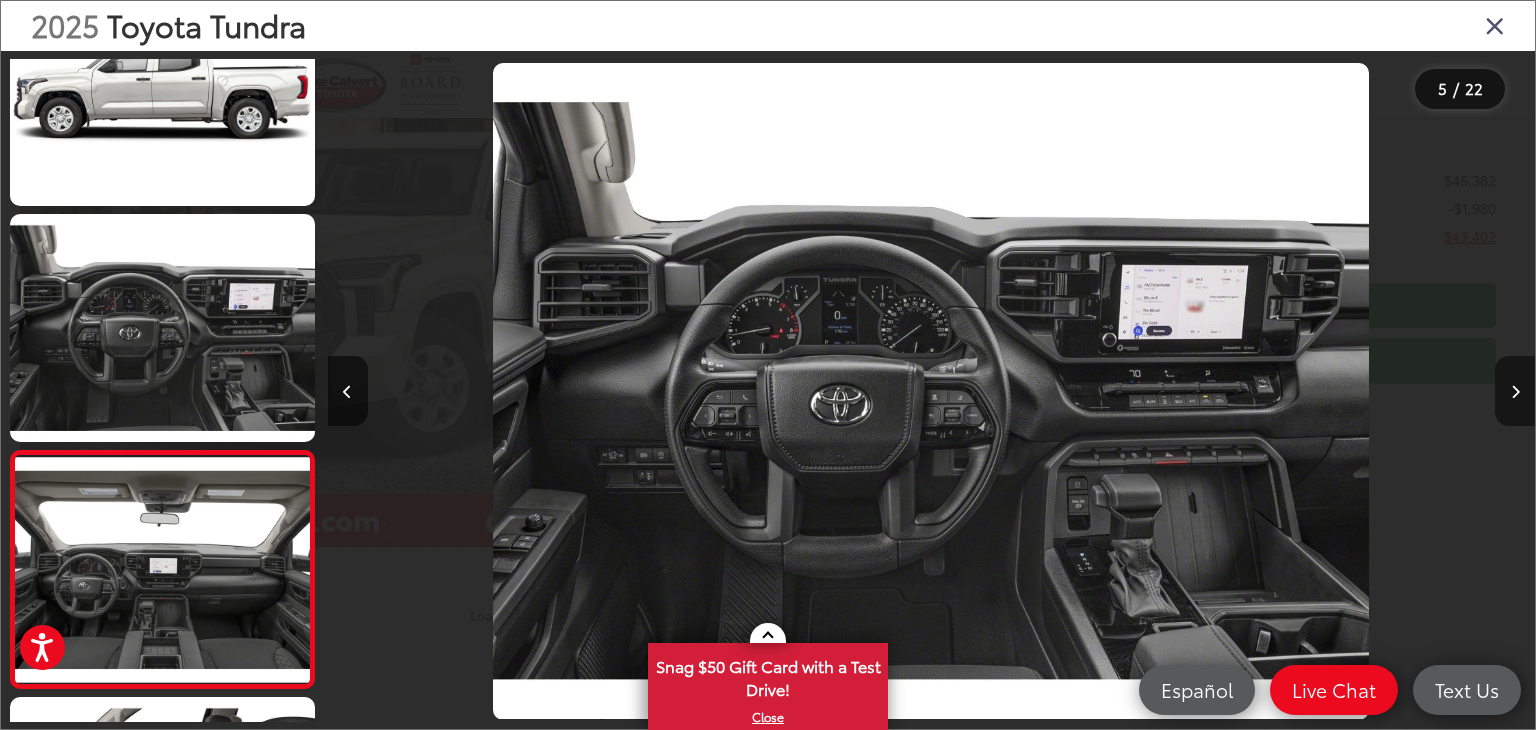 scroll, scrollTop: 0, scrollLeft: 3824, axis: horizontal 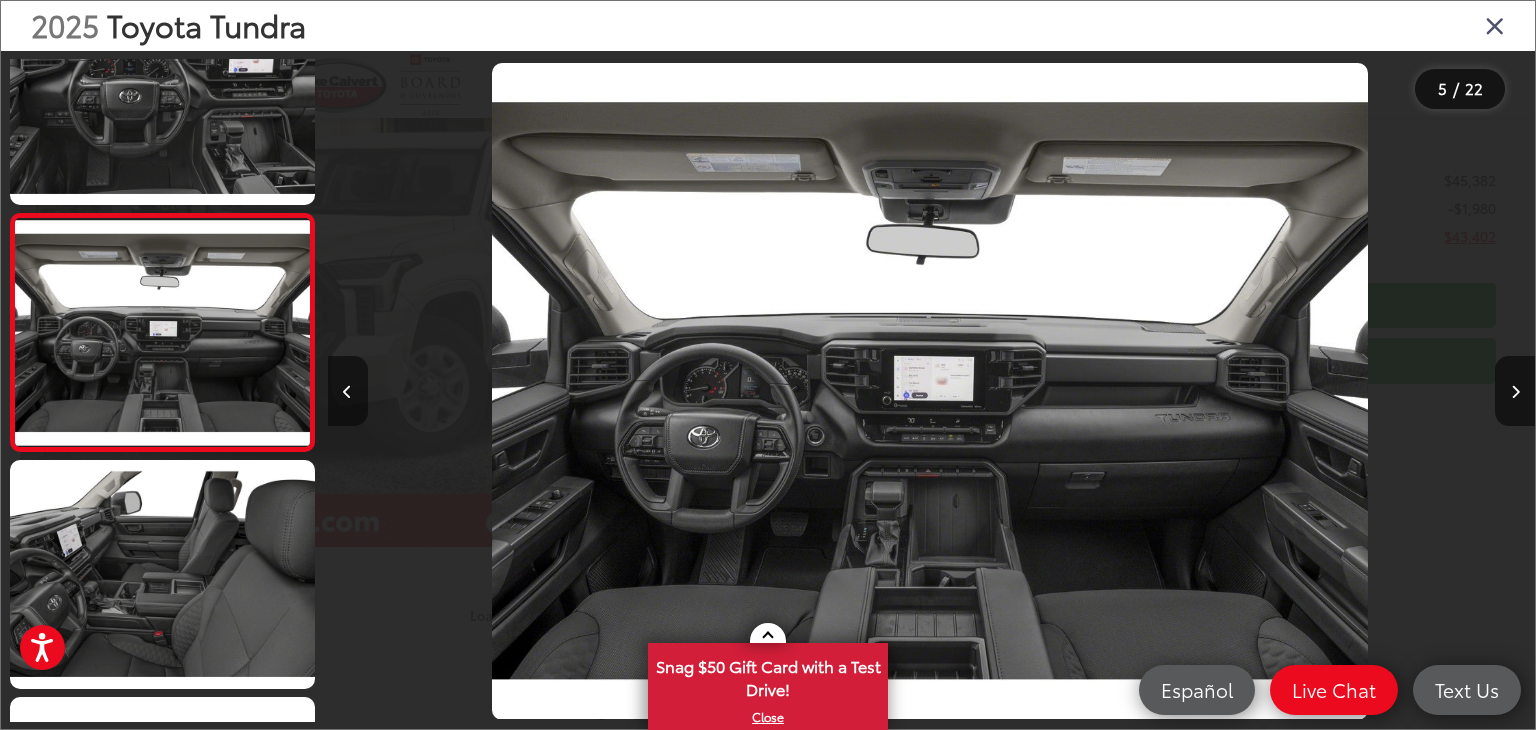 click at bounding box center [348, 391] 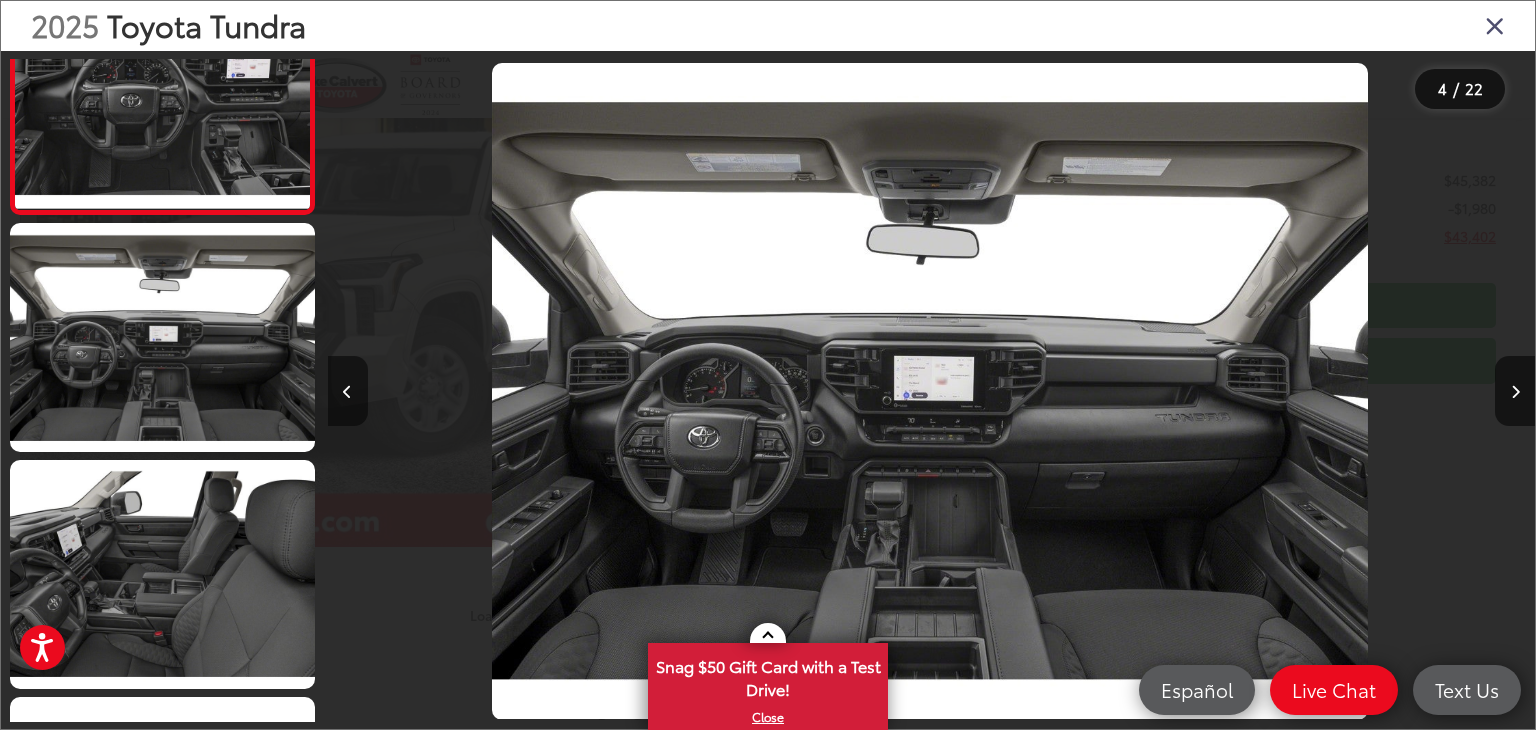 scroll, scrollTop: 646, scrollLeft: 0, axis: vertical 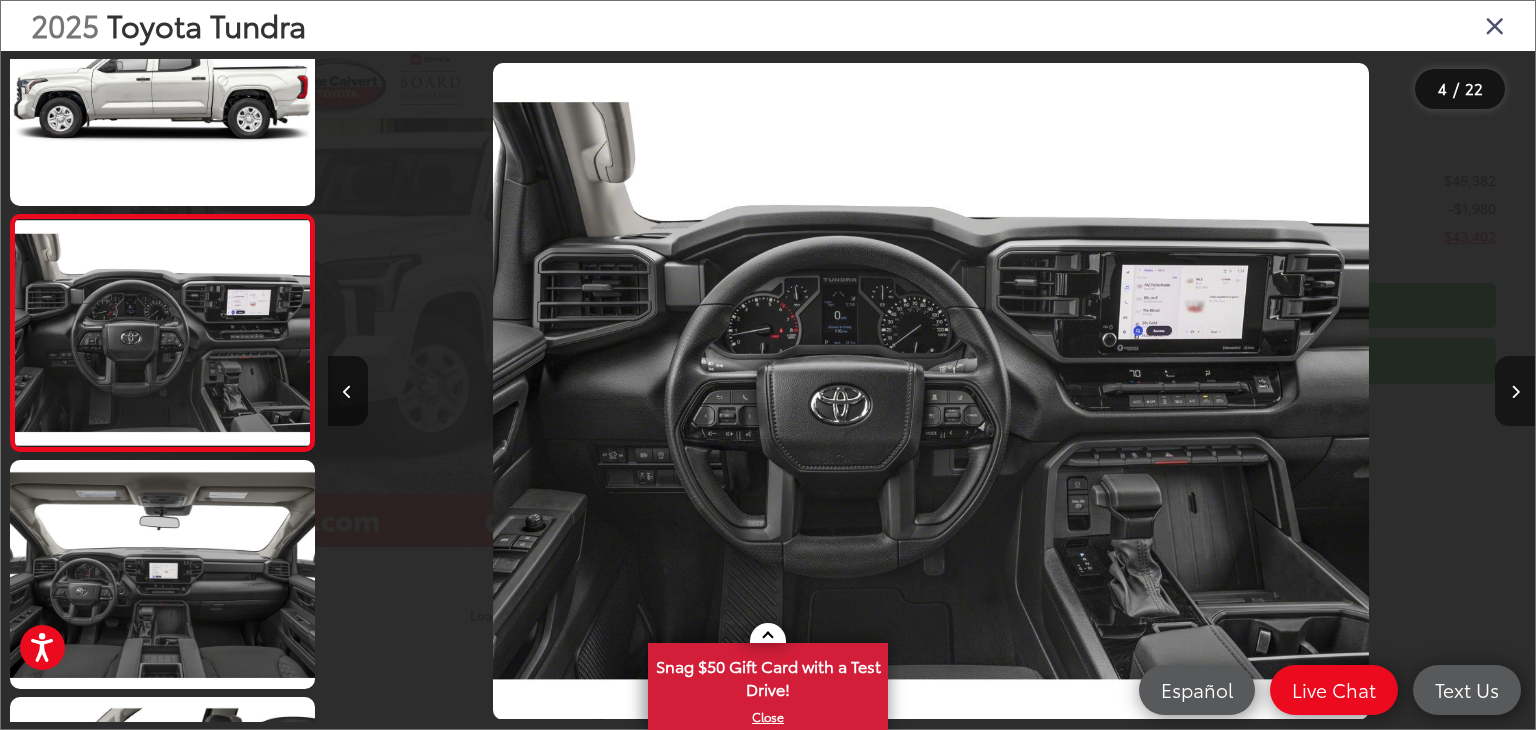 click at bounding box center (1515, 391) 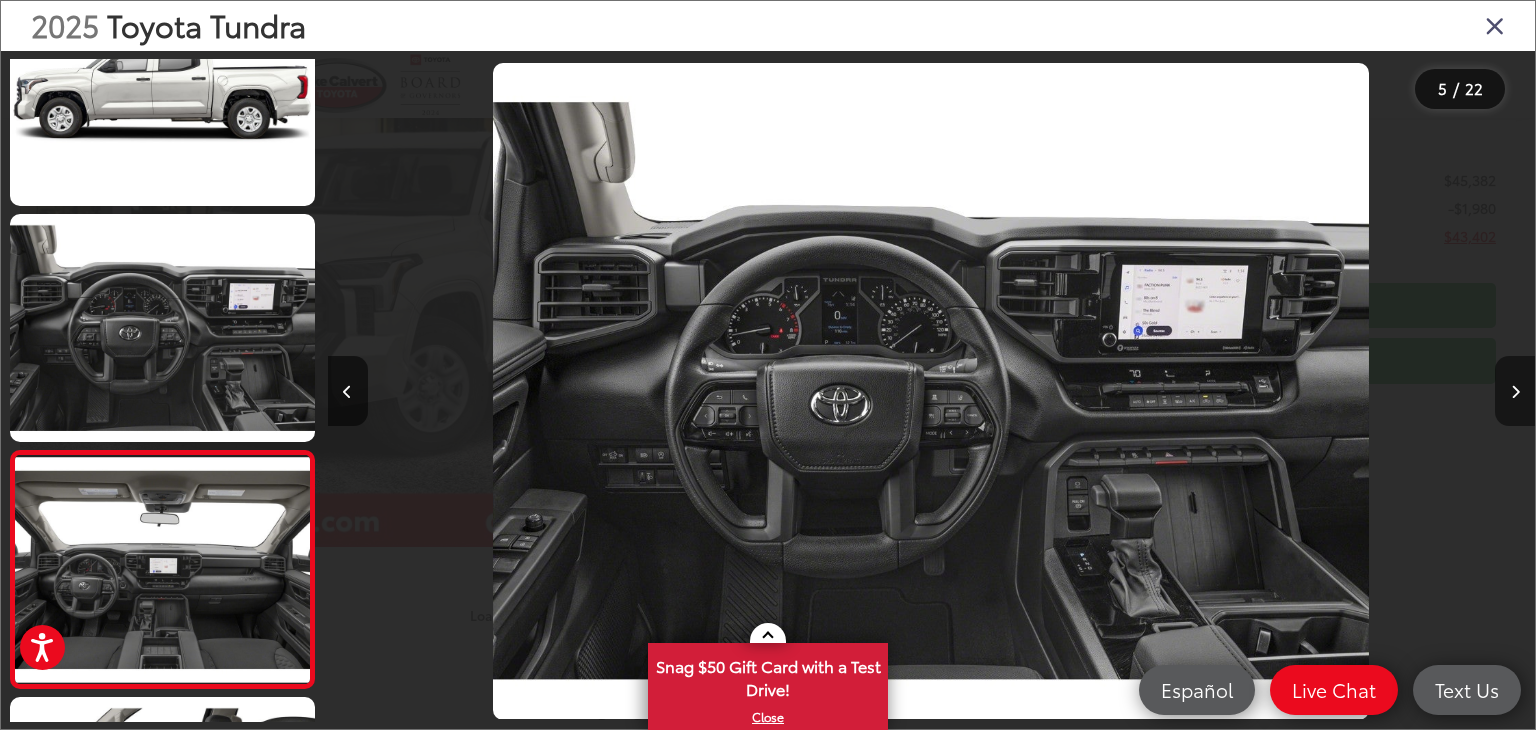 scroll, scrollTop: 0, scrollLeft: 3950, axis: horizontal 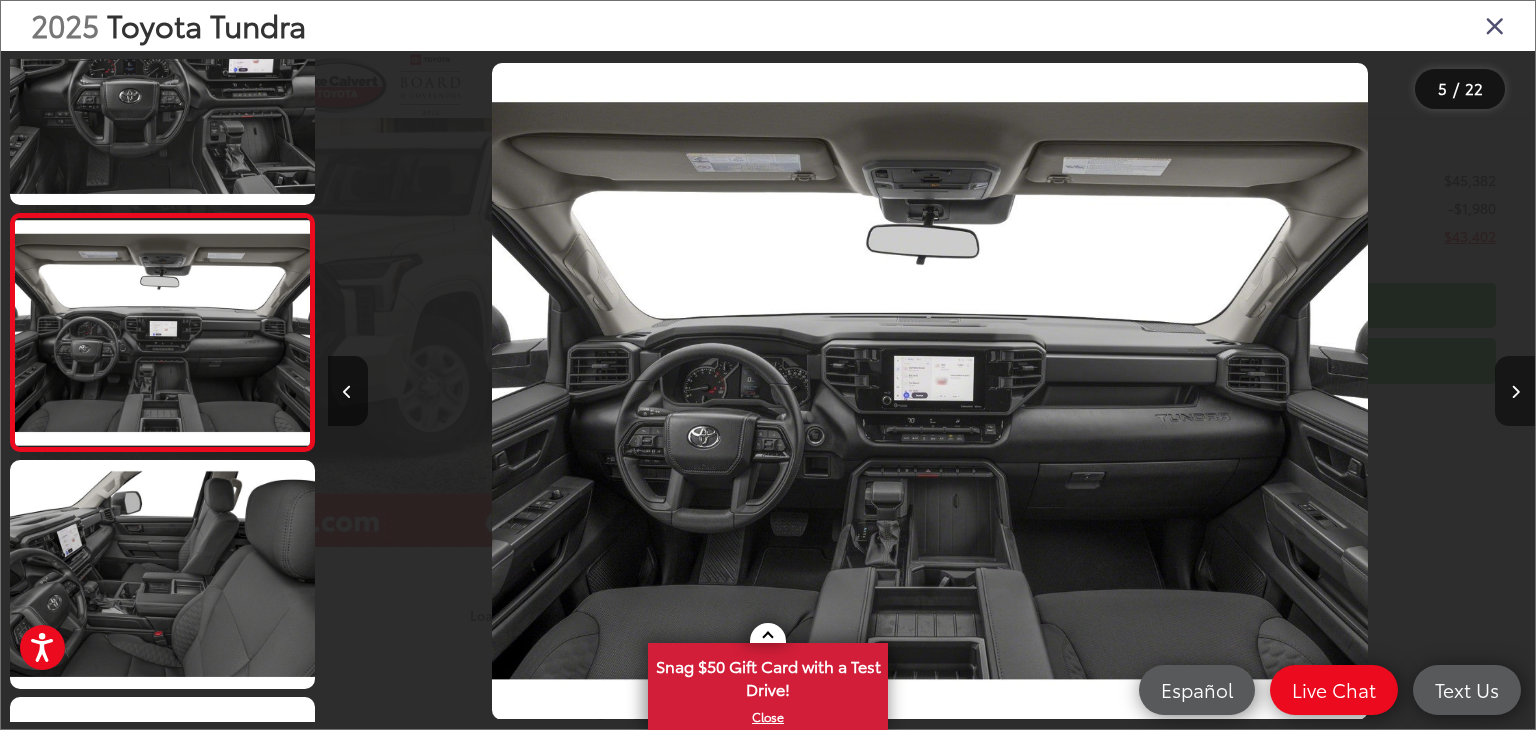 click at bounding box center [1515, 391] 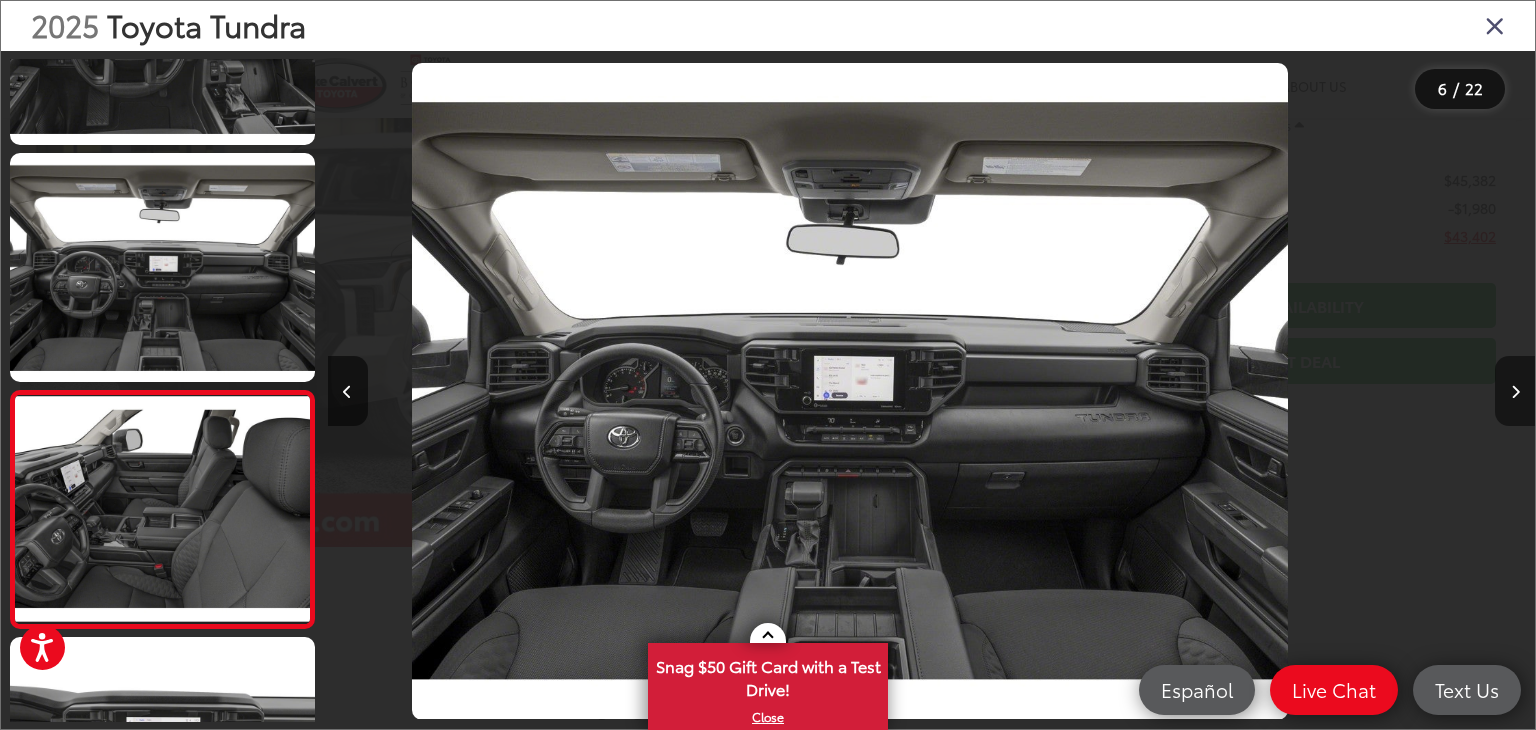scroll, scrollTop: 965, scrollLeft: 0, axis: vertical 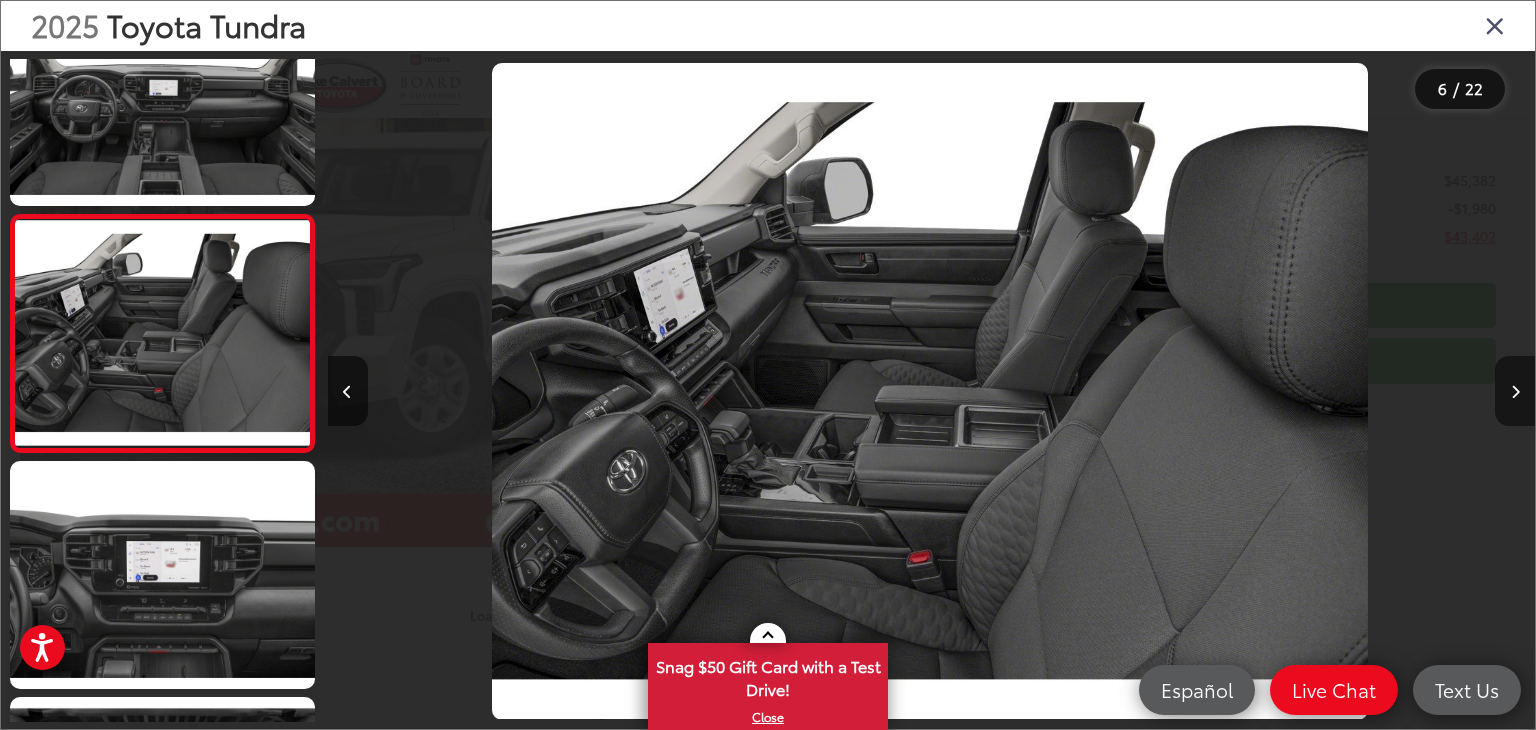 click at bounding box center (1515, 391) 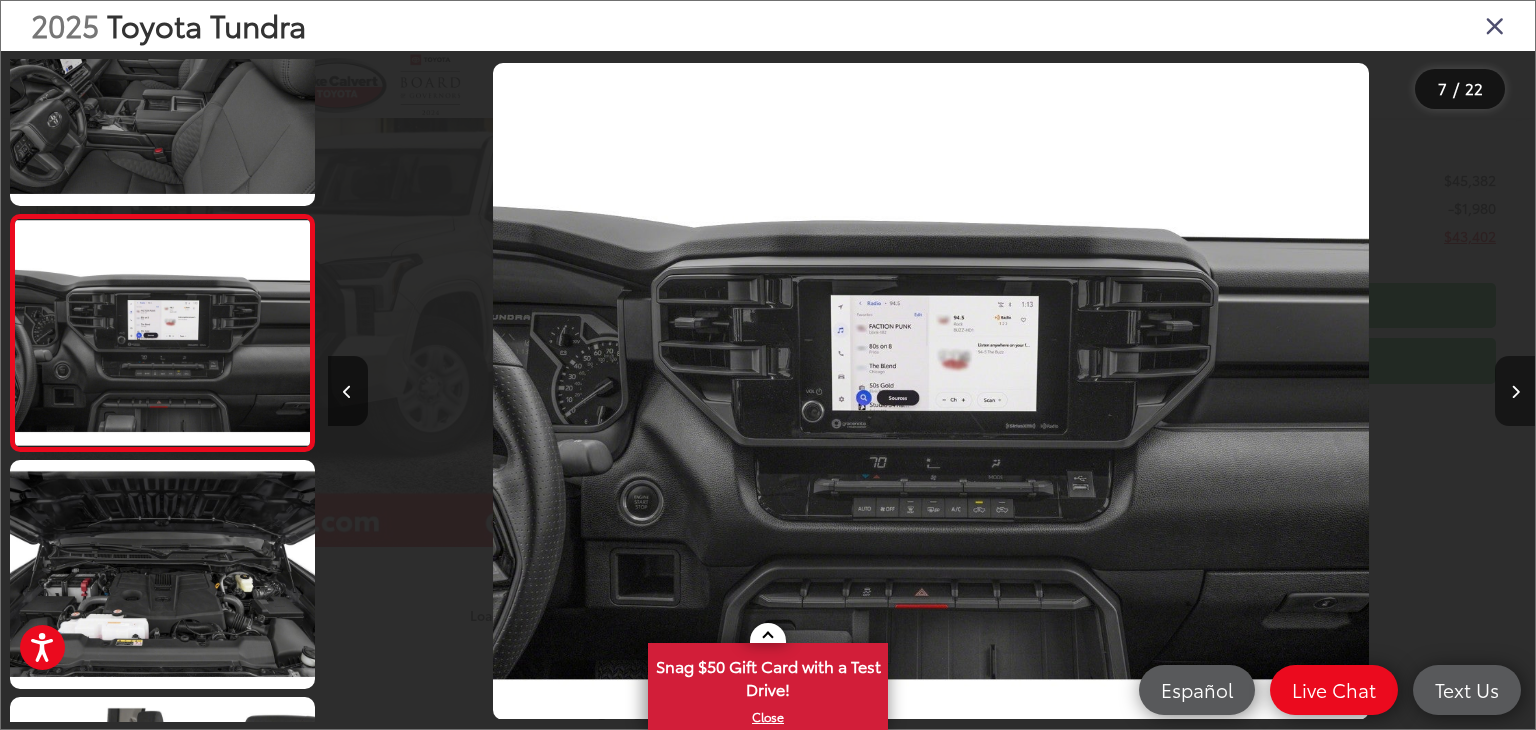 click at bounding box center [1515, 391] 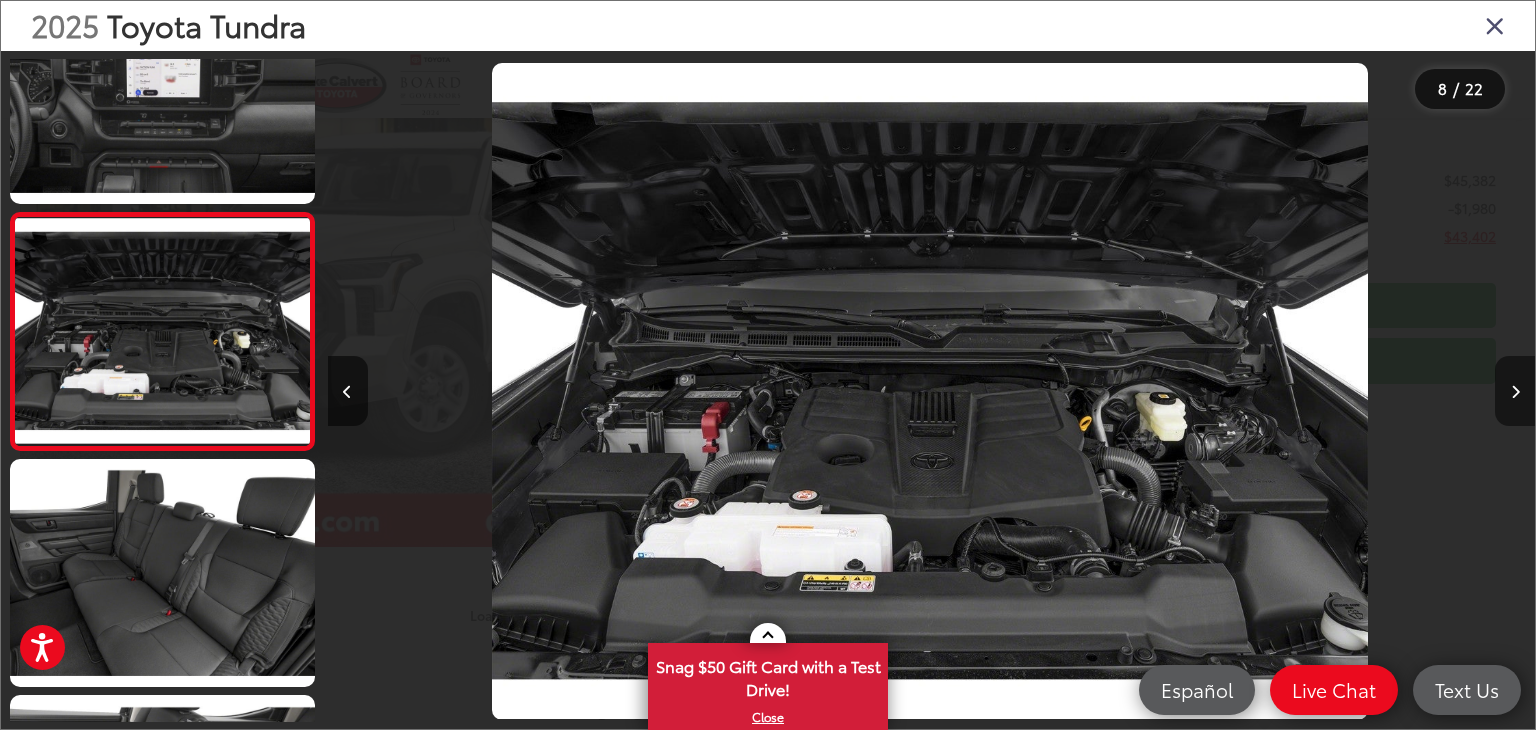 click at bounding box center [1515, 391] 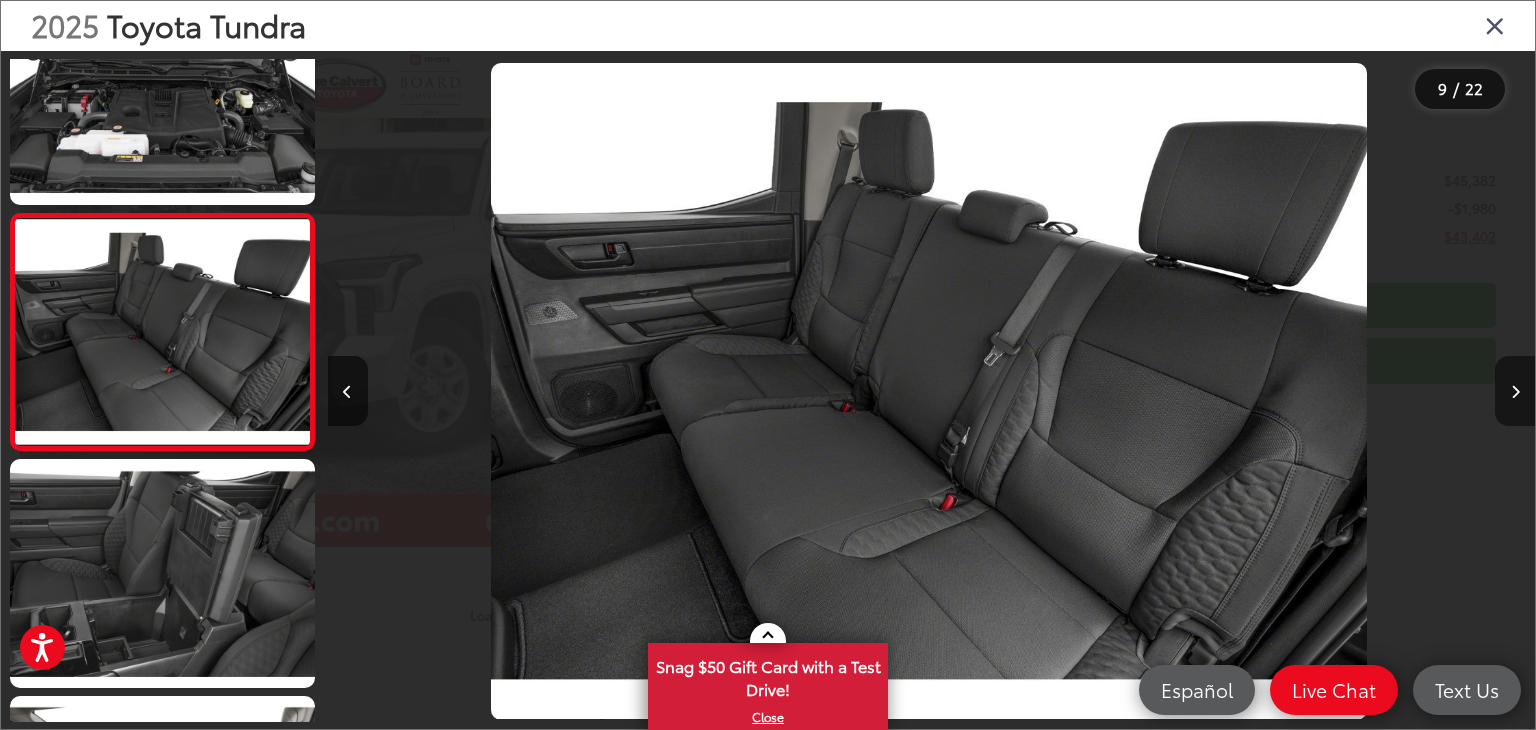 click at bounding box center (1515, 391) 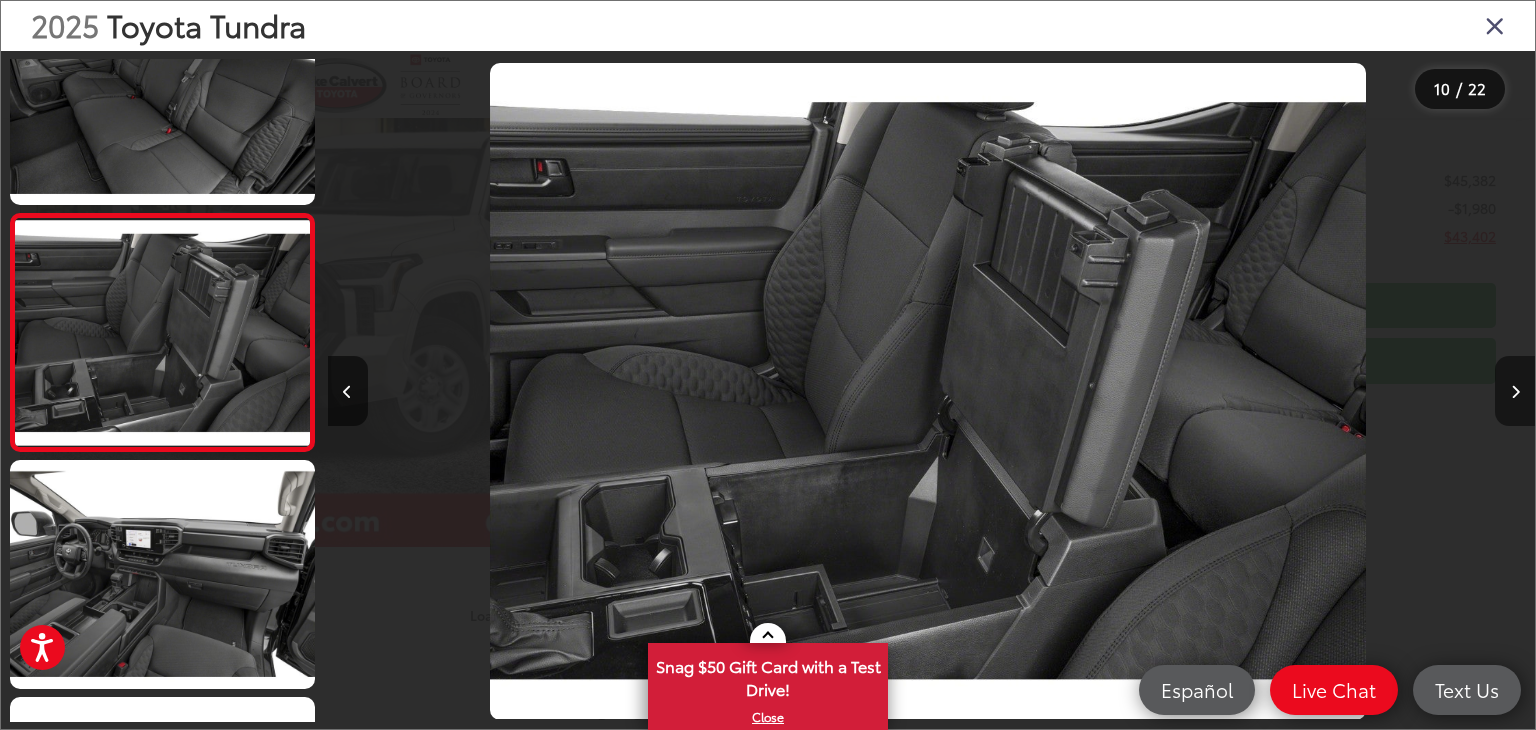 click at bounding box center [1515, 391] 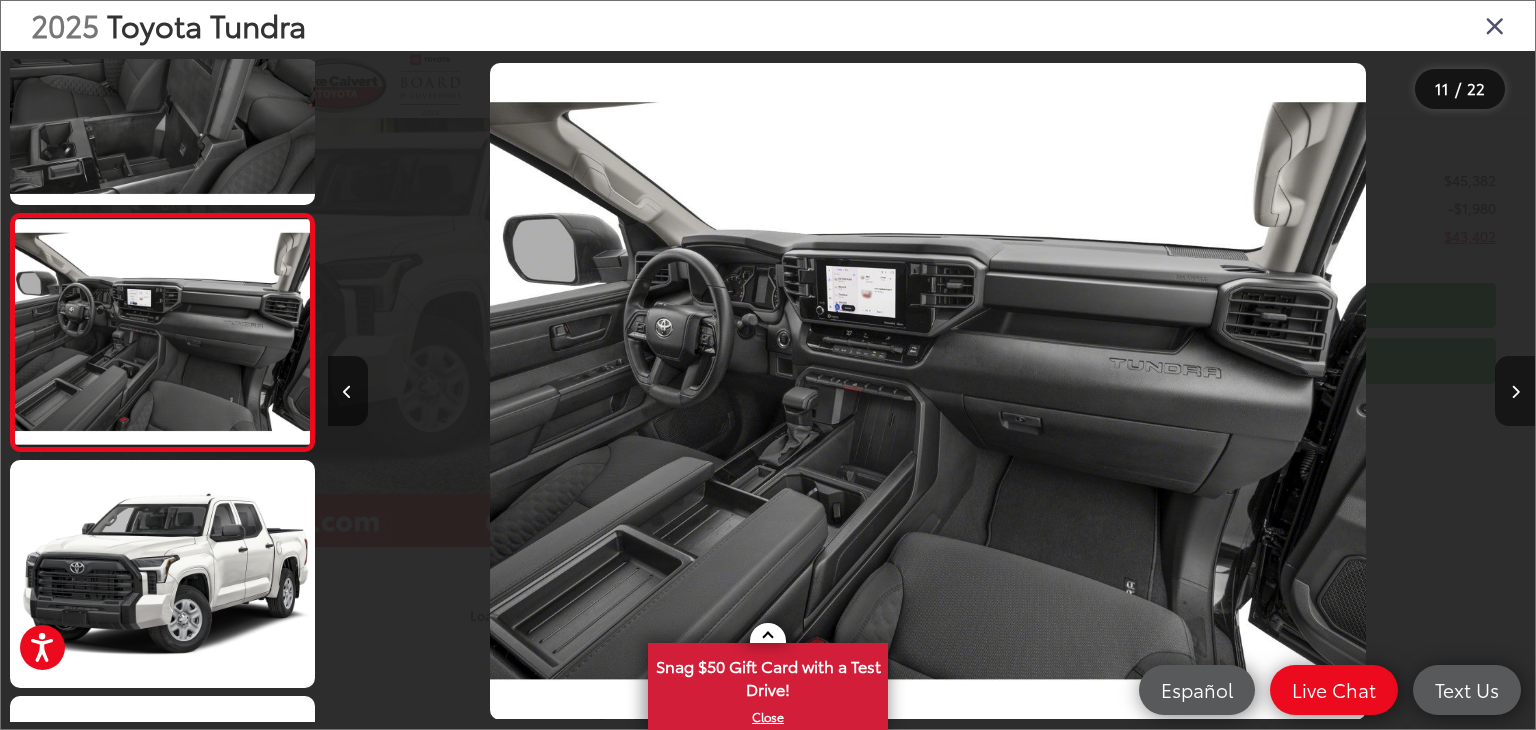 click at bounding box center (1515, 391) 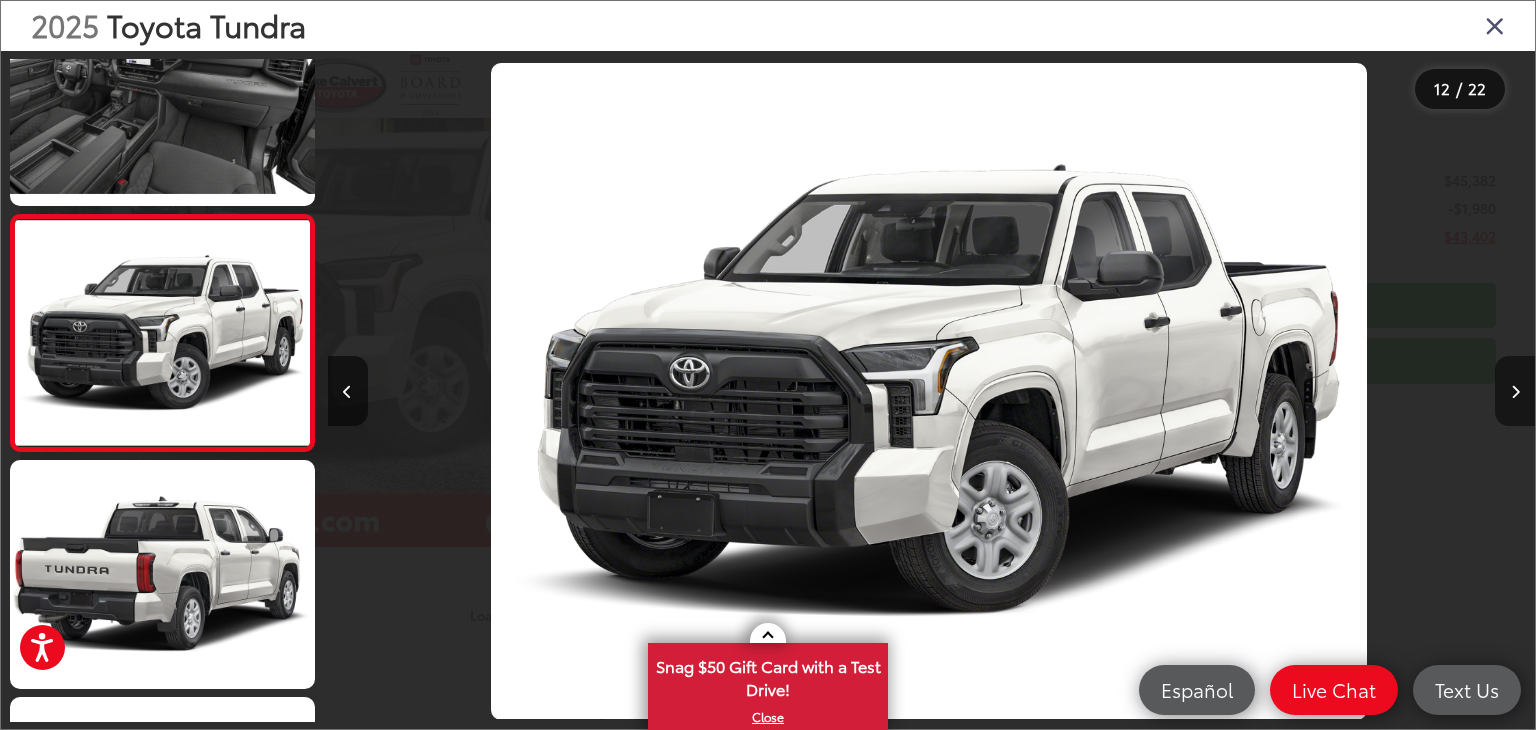 click at bounding box center [1515, 391] 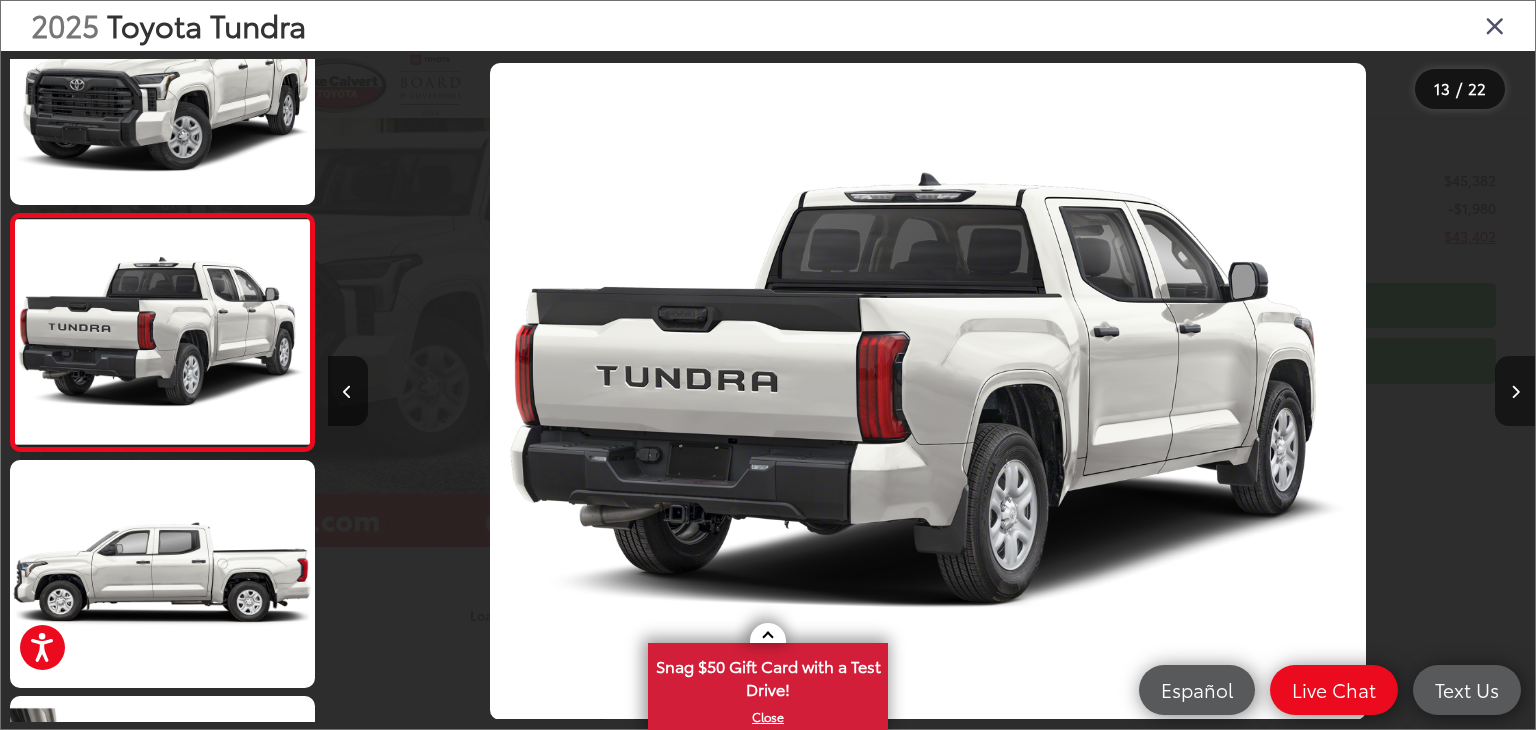 click at bounding box center (1515, 391) 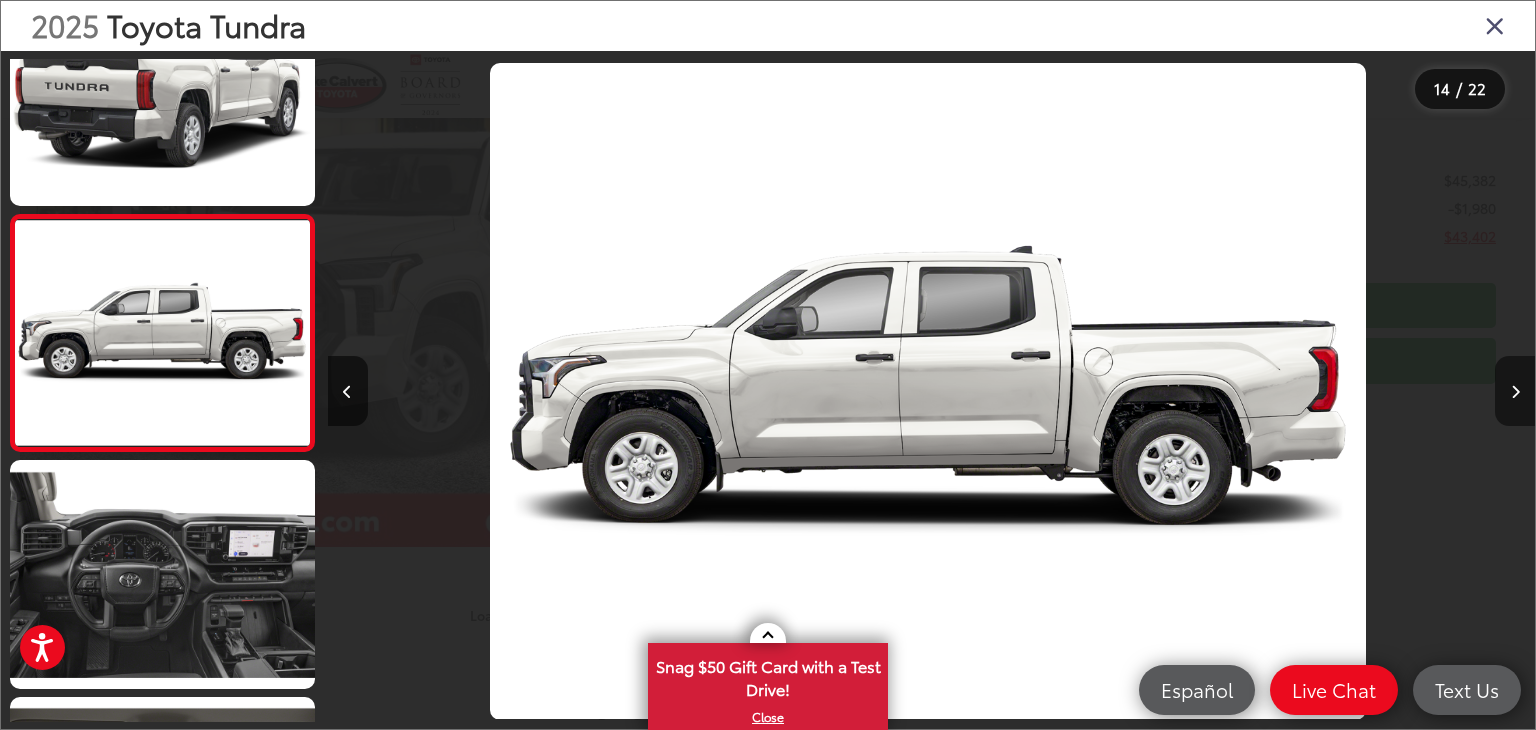 click at bounding box center (1515, 391) 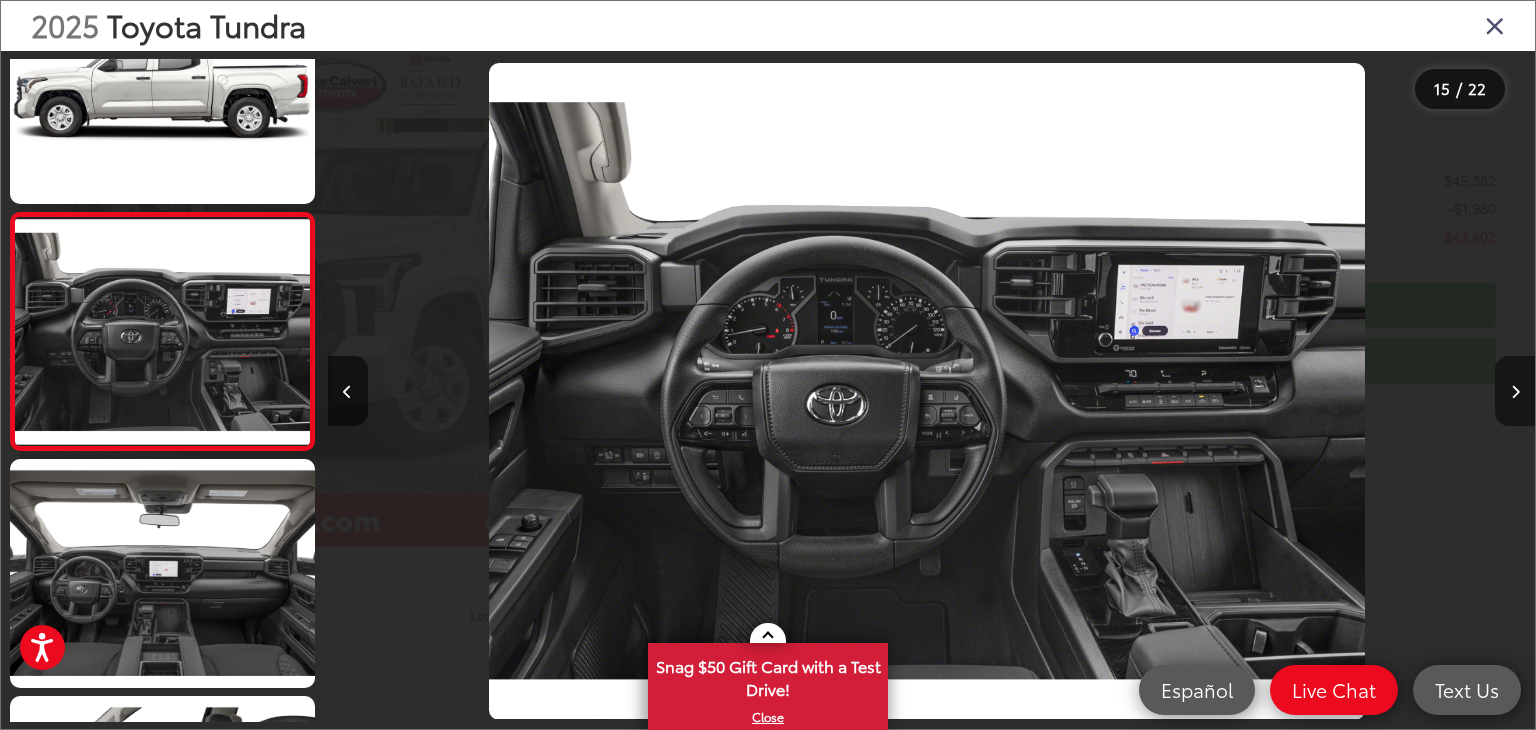 click at bounding box center (1515, 391) 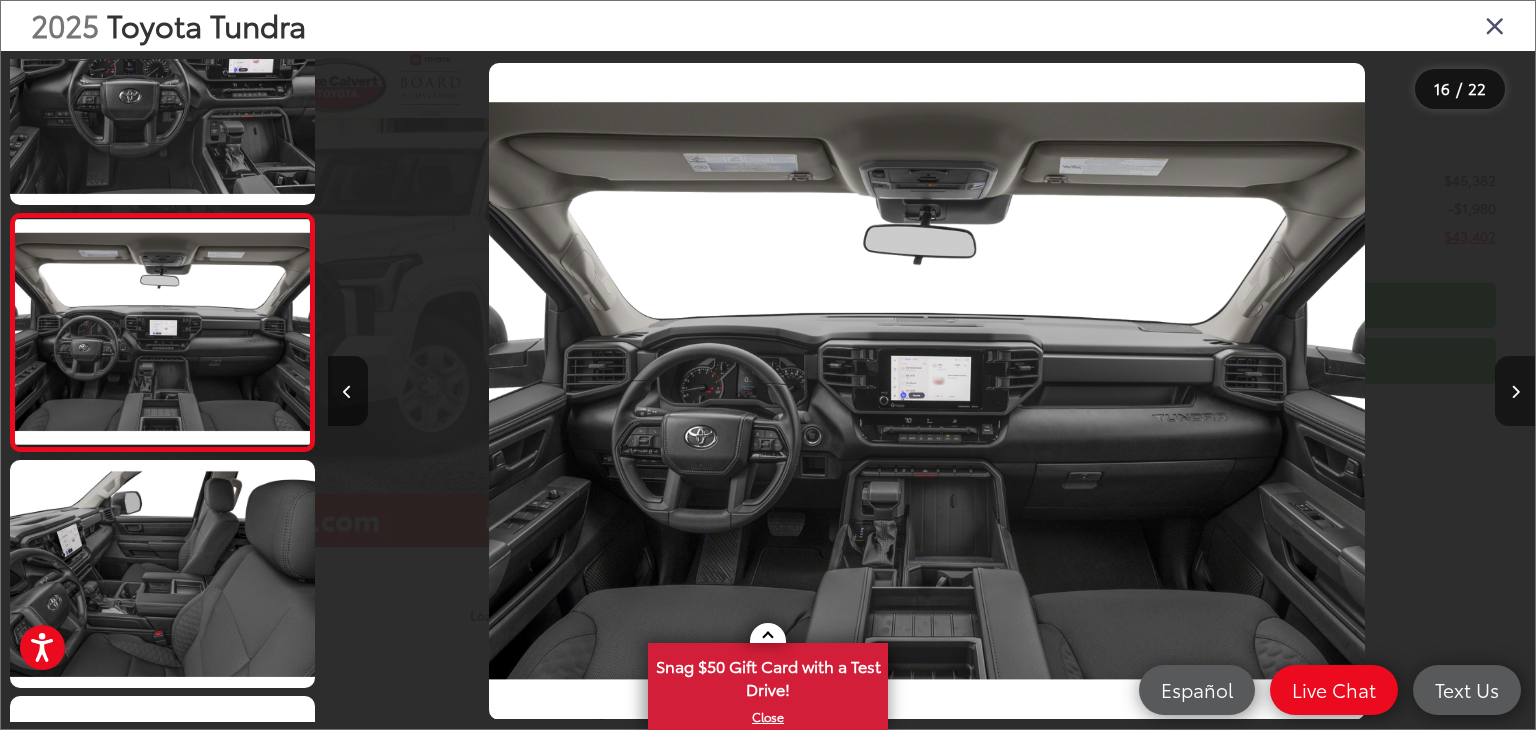 click at bounding box center (1515, 391) 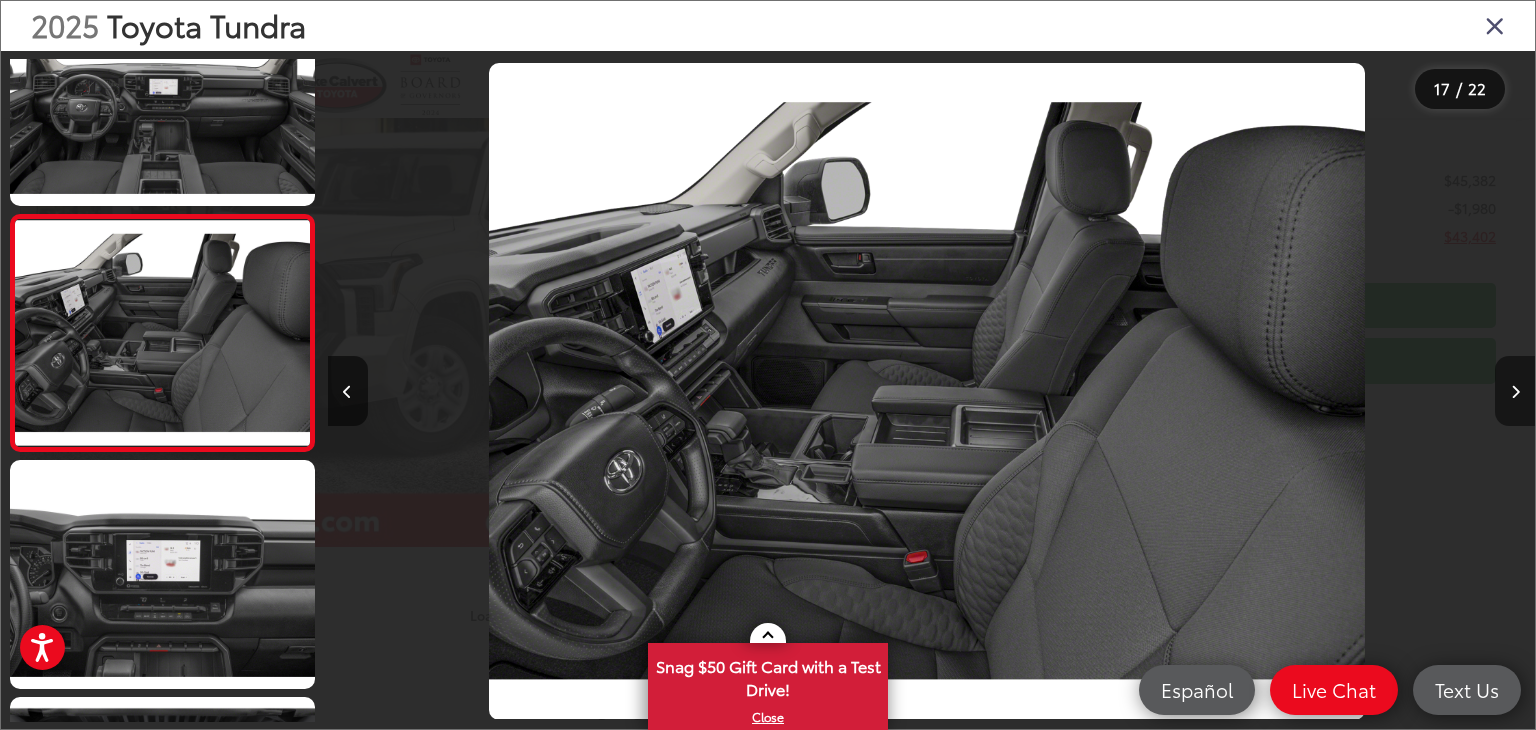 click at bounding box center [1515, 391] 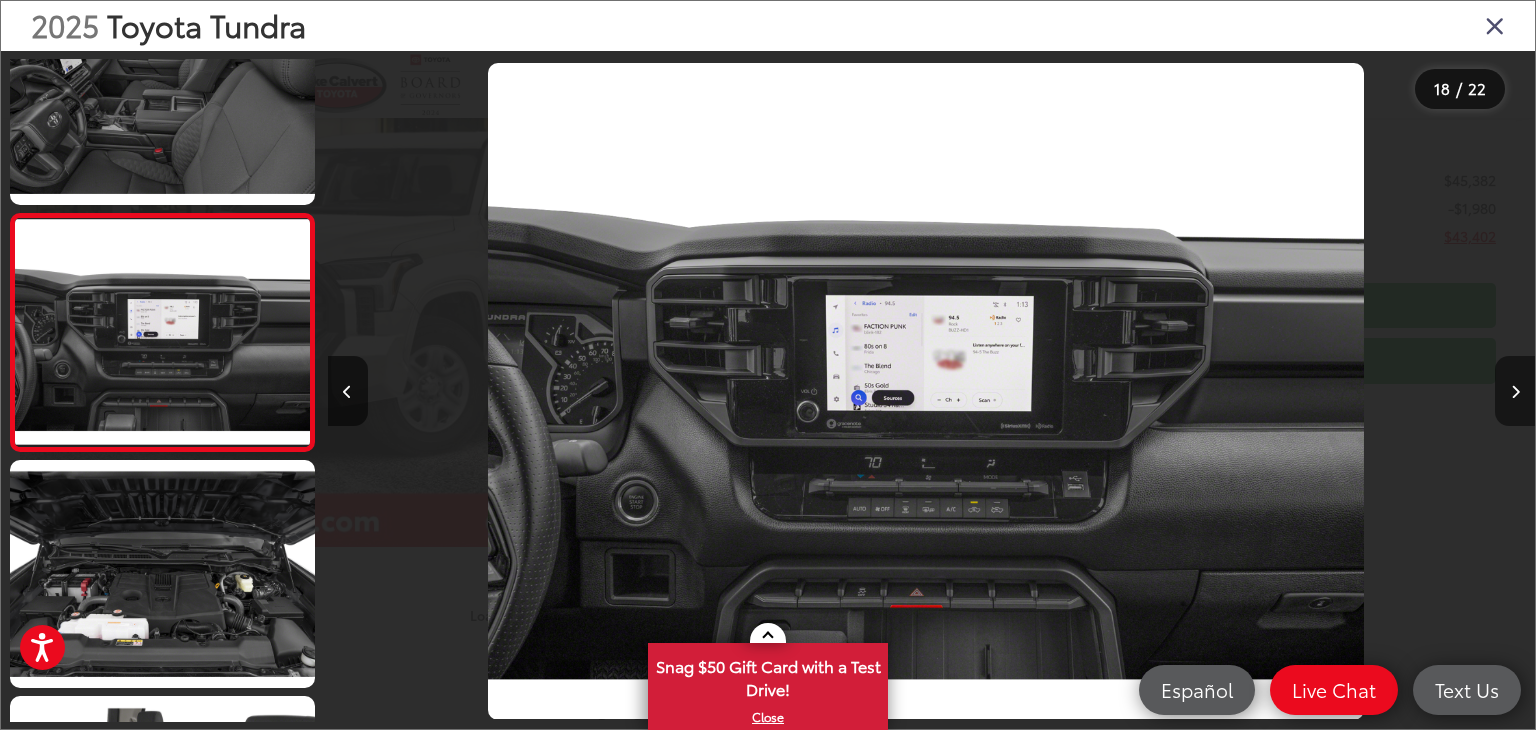 click at bounding box center [1515, 391] 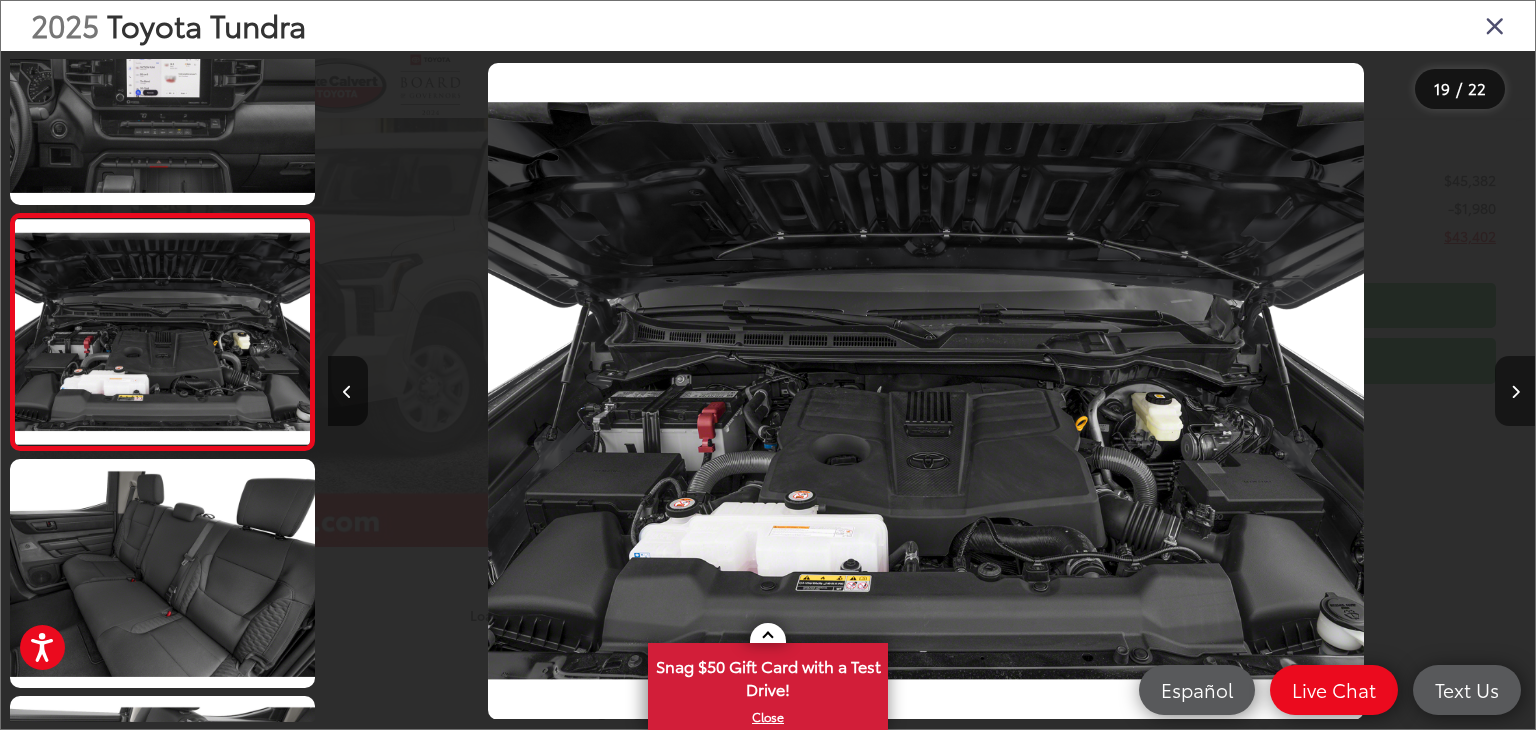 click at bounding box center (1515, 391) 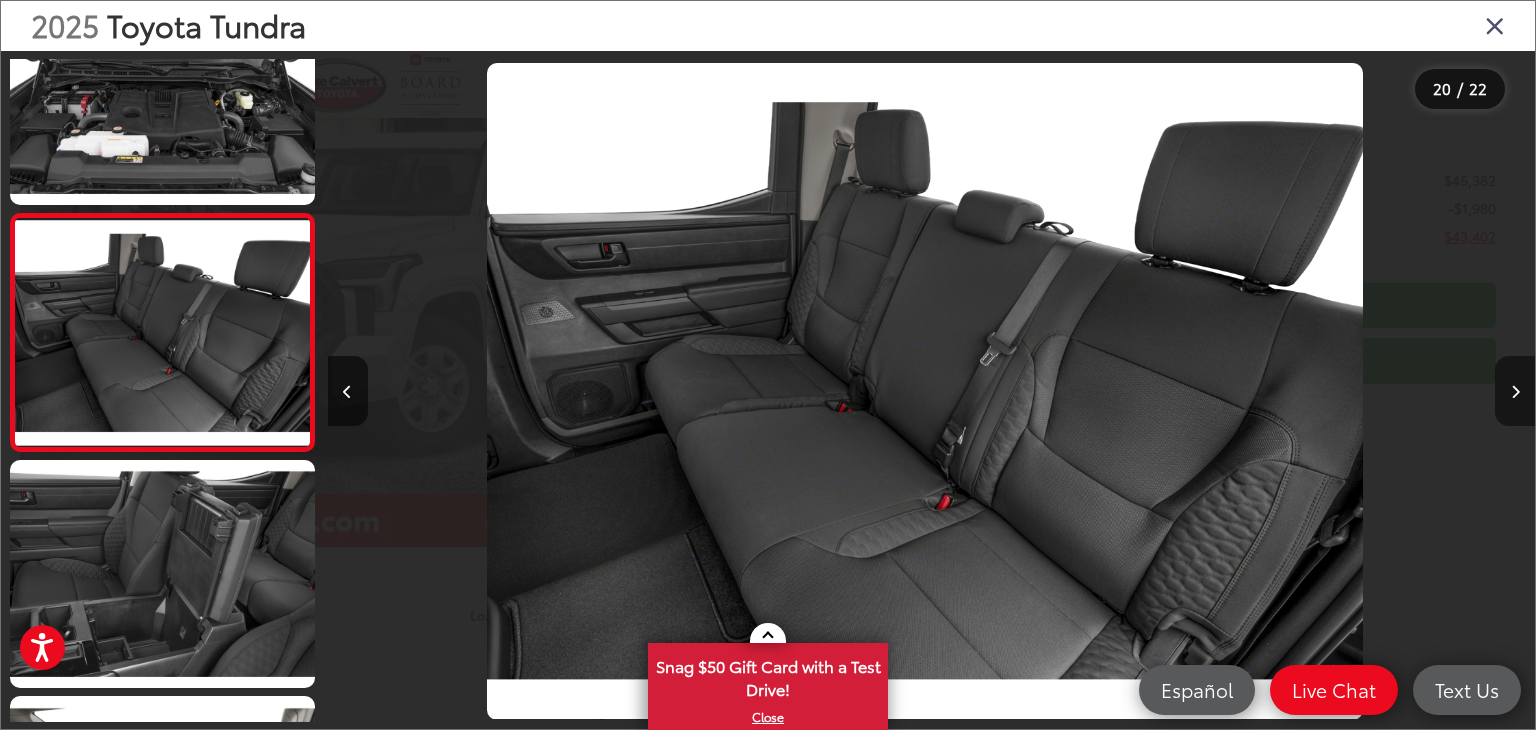 click at bounding box center [1515, 391] 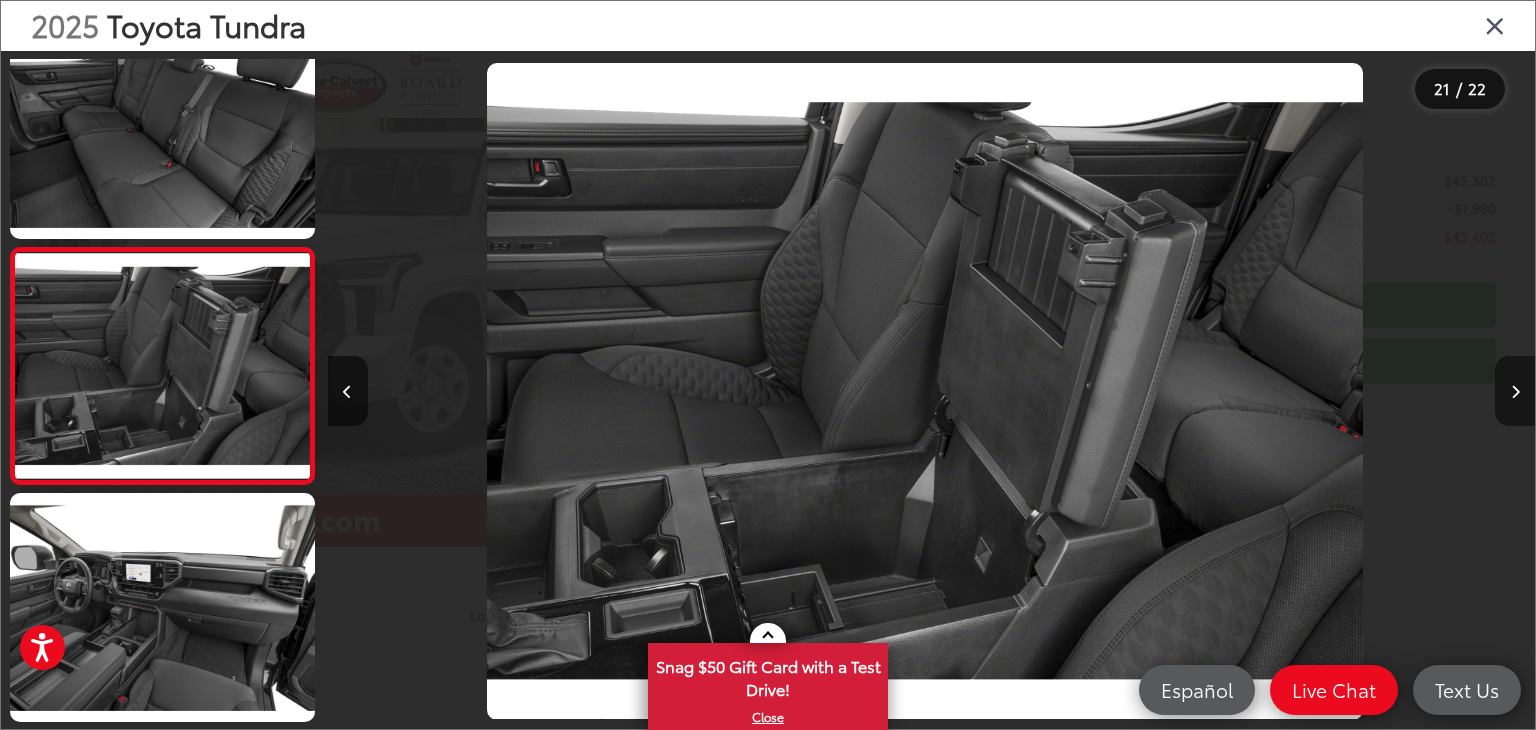 click at bounding box center [1515, 391] 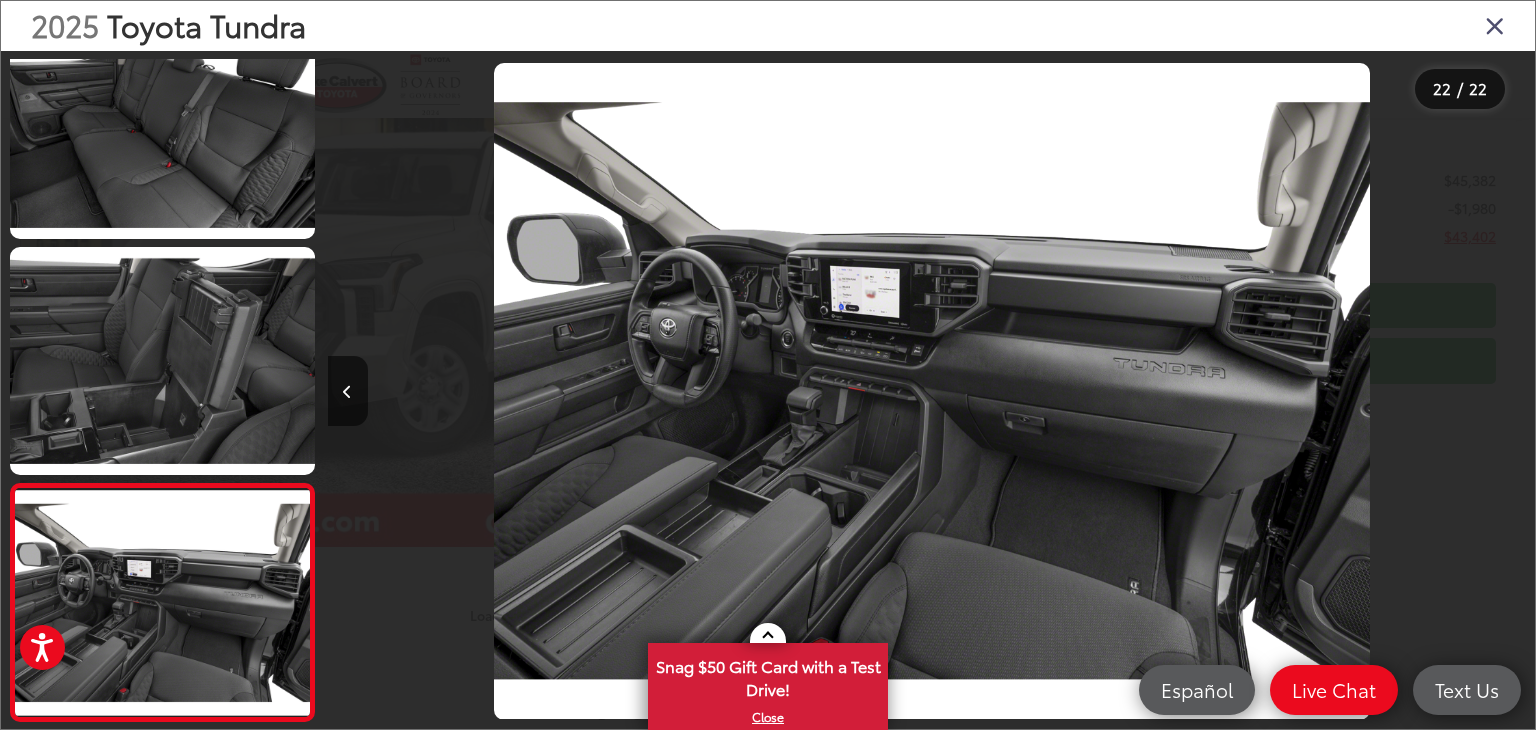 click on "2025   Toyota Tundra" at bounding box center [768, 26] 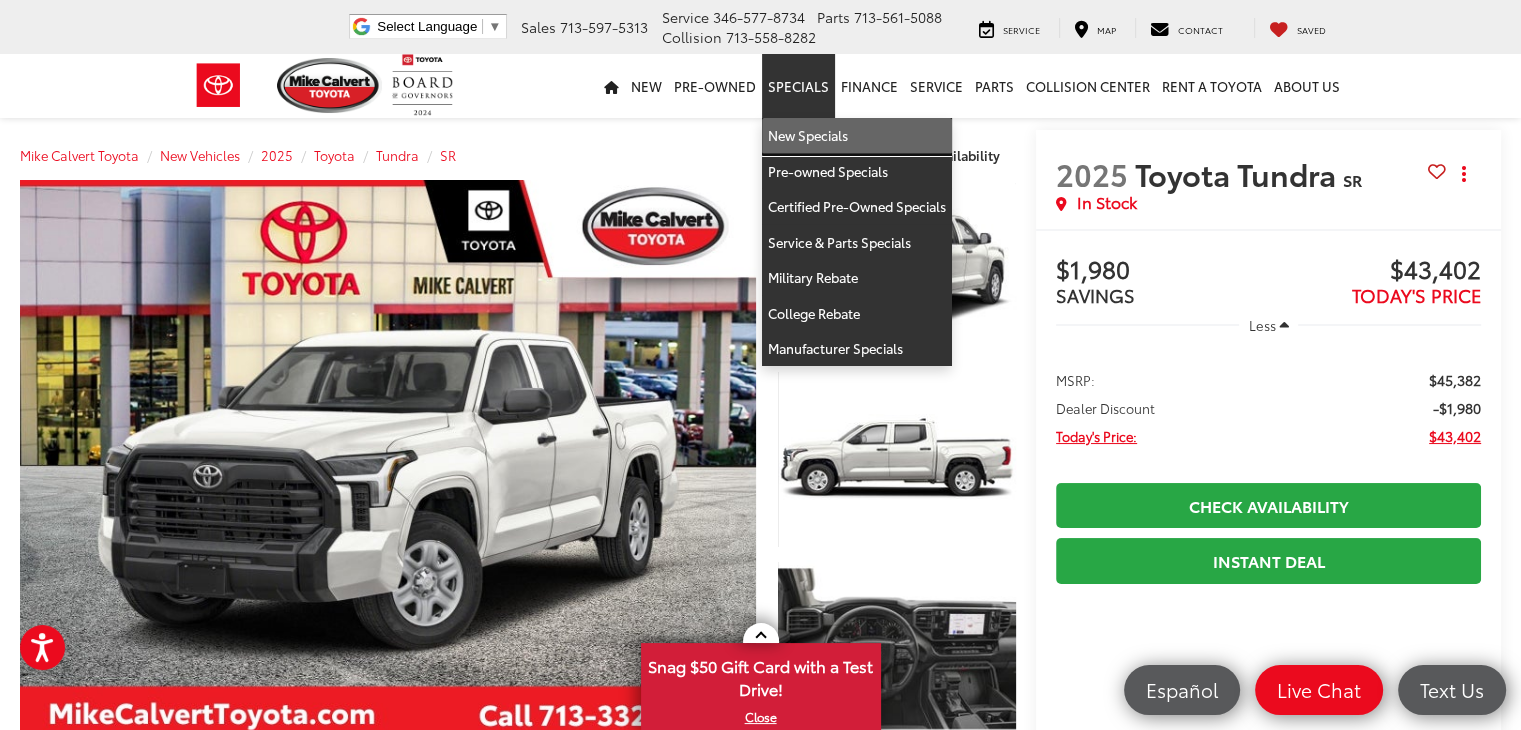 click on "New Specials" at bounding box center [857, 136] 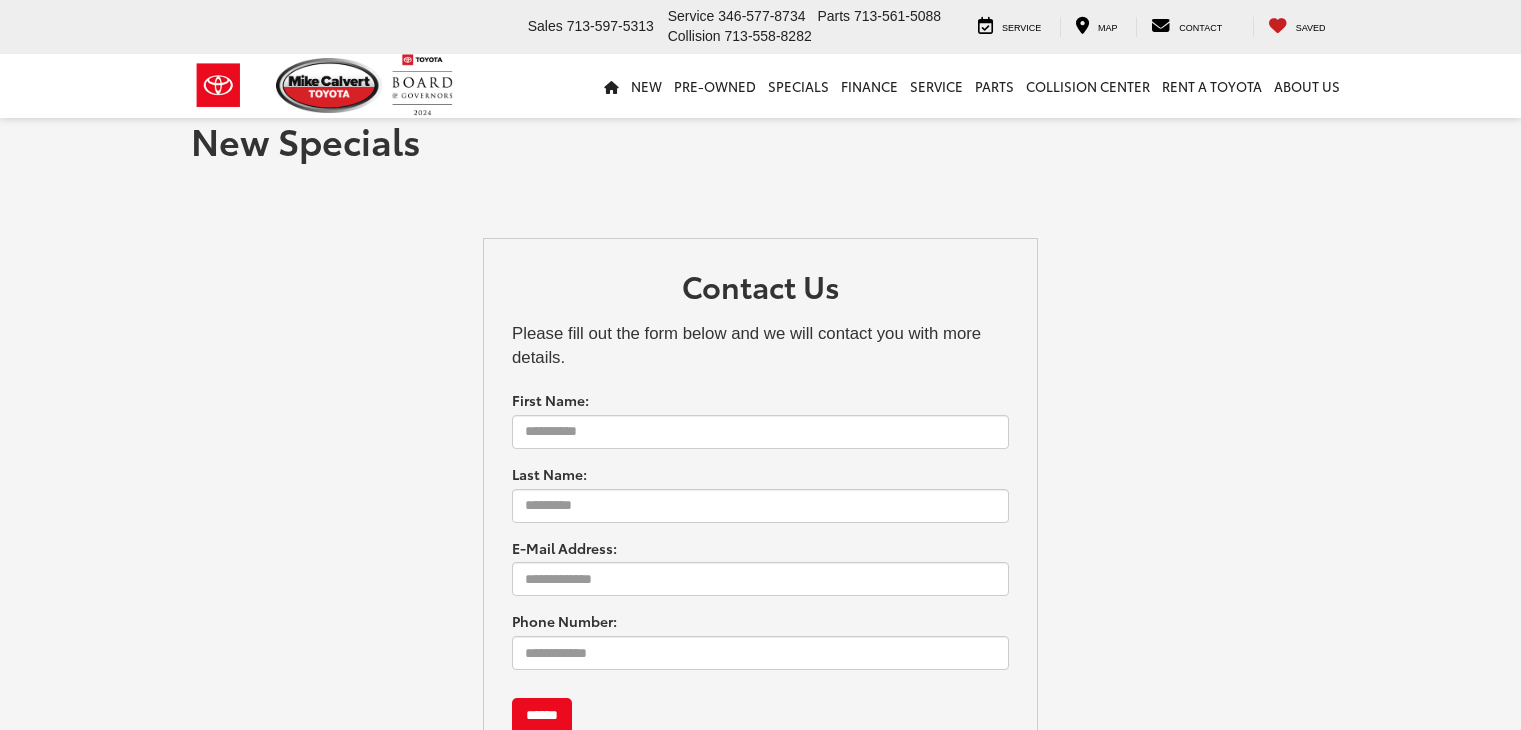 scroll, scrollTop: 0, scrollLeft: 0, axis: both 